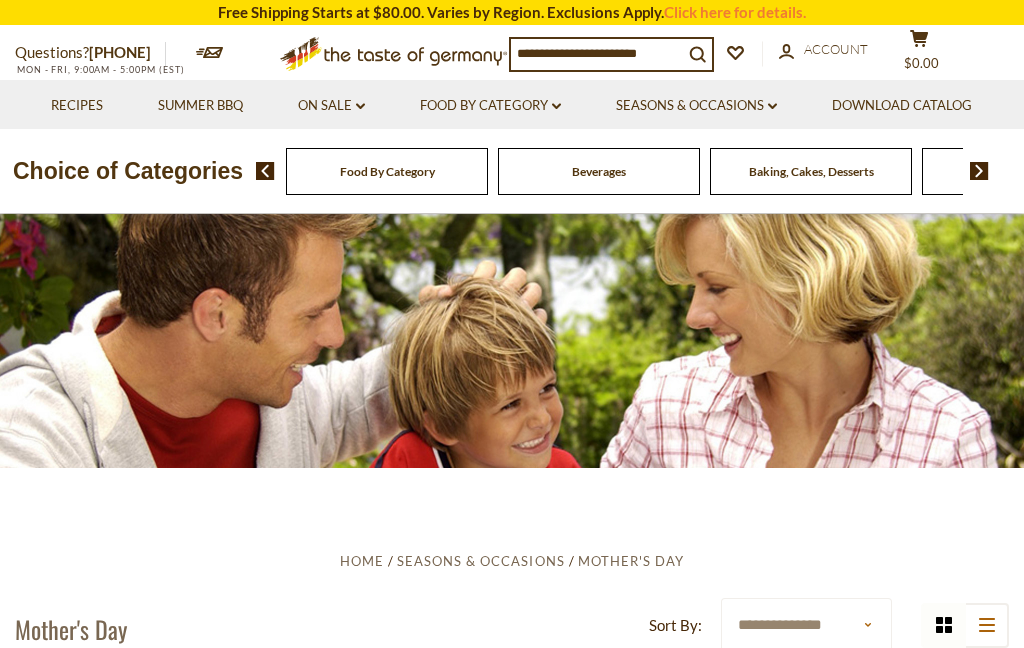 scroll, scrollTop: 0, scrollLeft: 0, axis: both 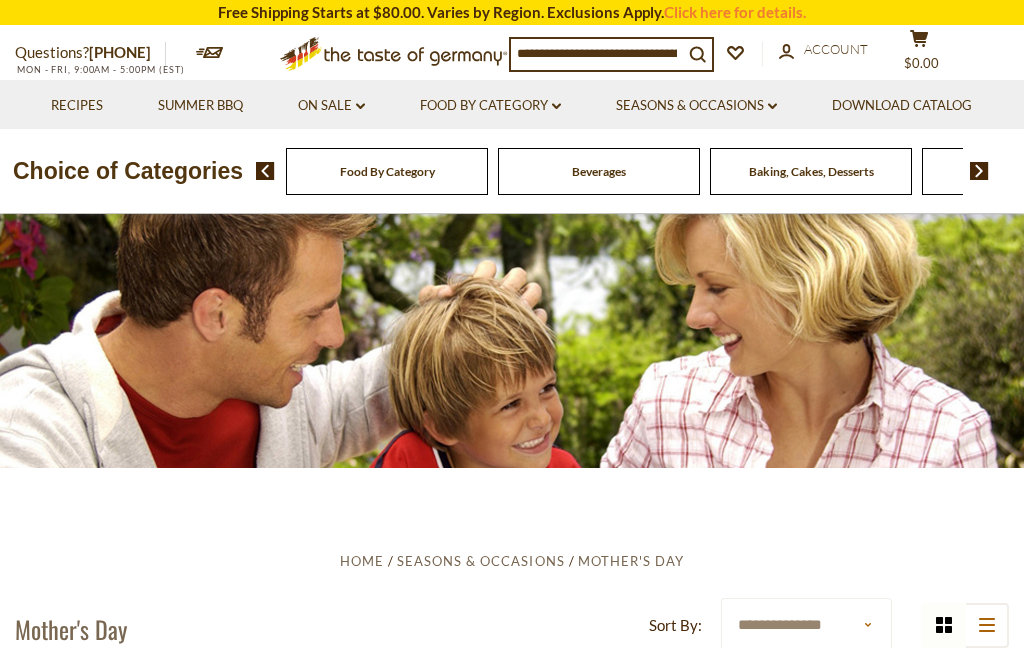 click on "On Sale
dropdown_arrow" at bounding box center [331, 106] 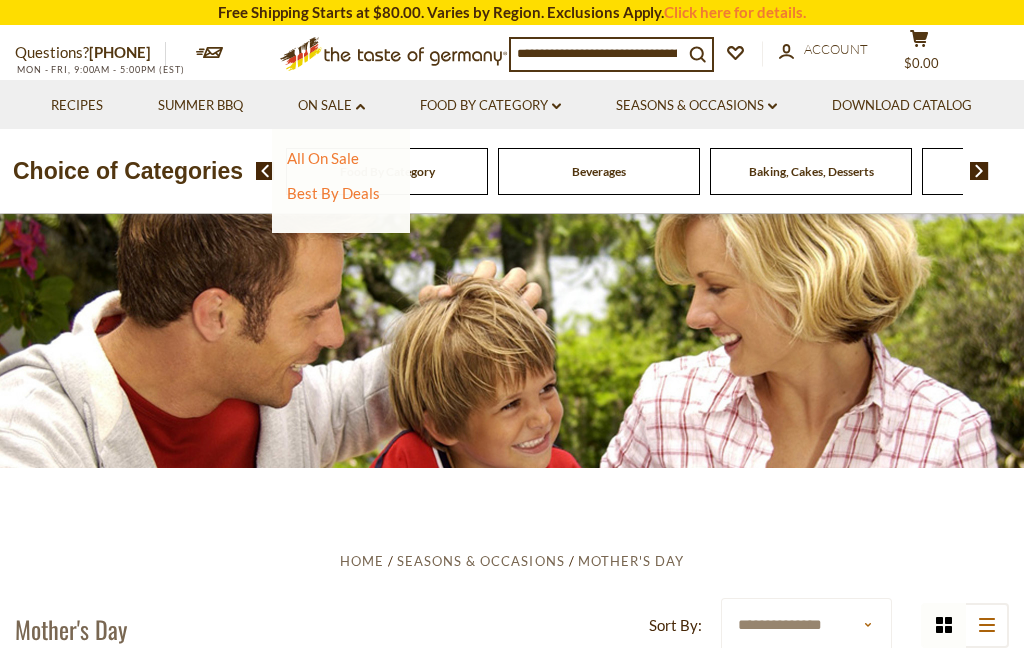 click on "All On Sale
Best By Deals" at bounding box center [341, 181] 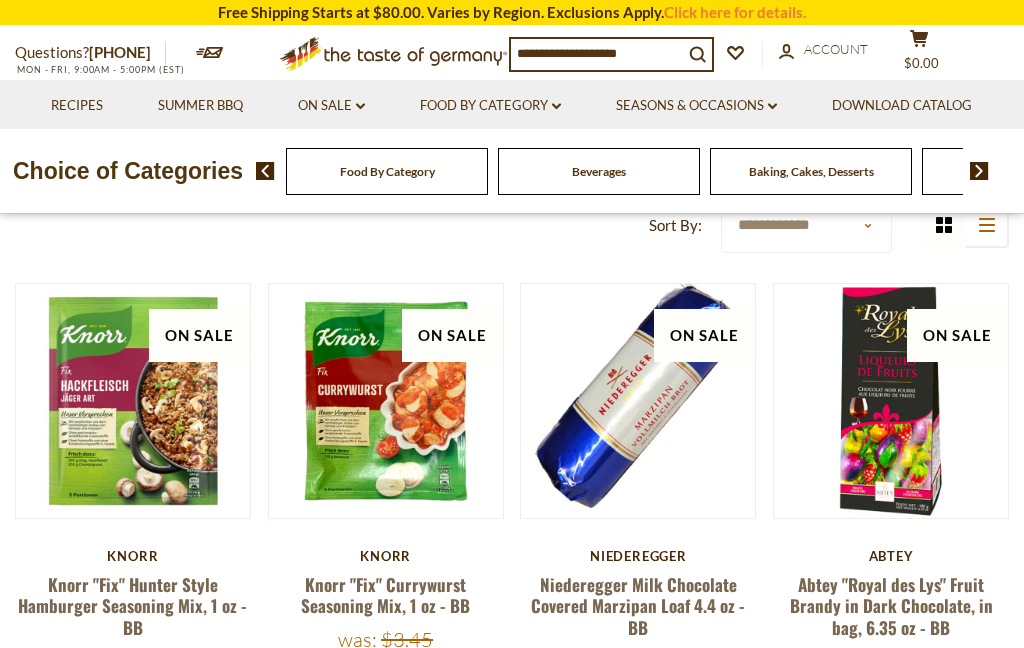 scroll, scrollTop: 602, scrollLeft: 0, axis: vertical 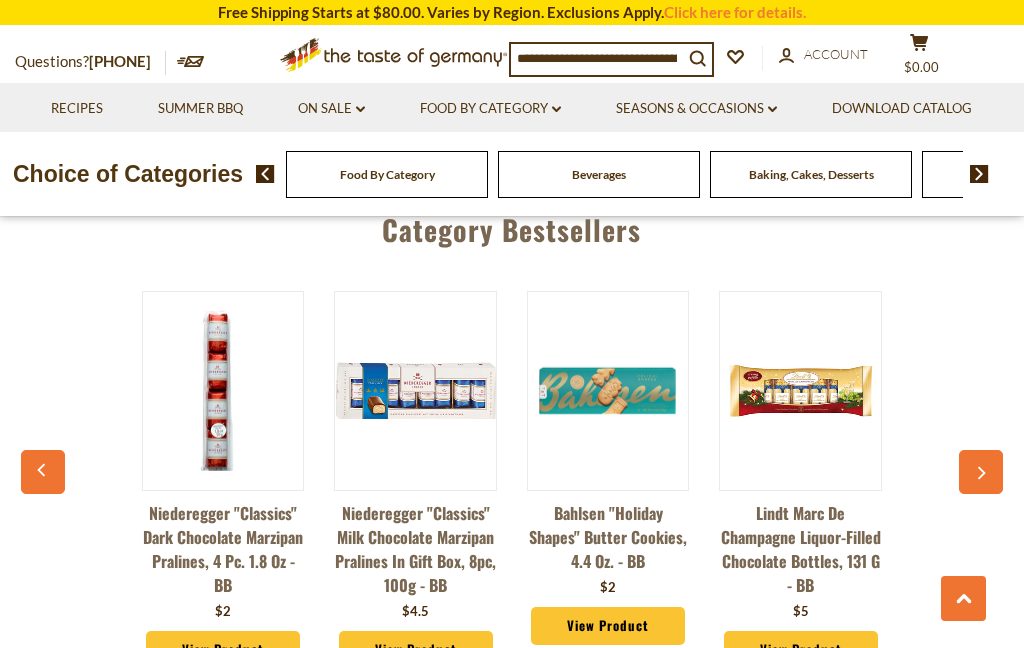 click at bounding box center (981, 472) 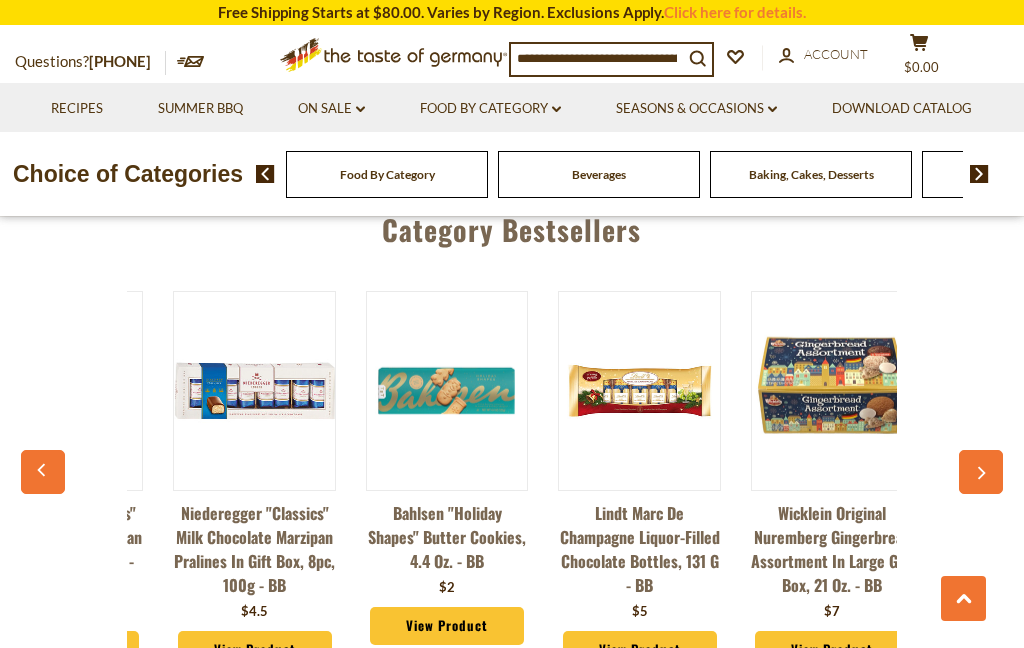 scroll, scrollTop: 0, scrollLeft: 193, axis: horizontal 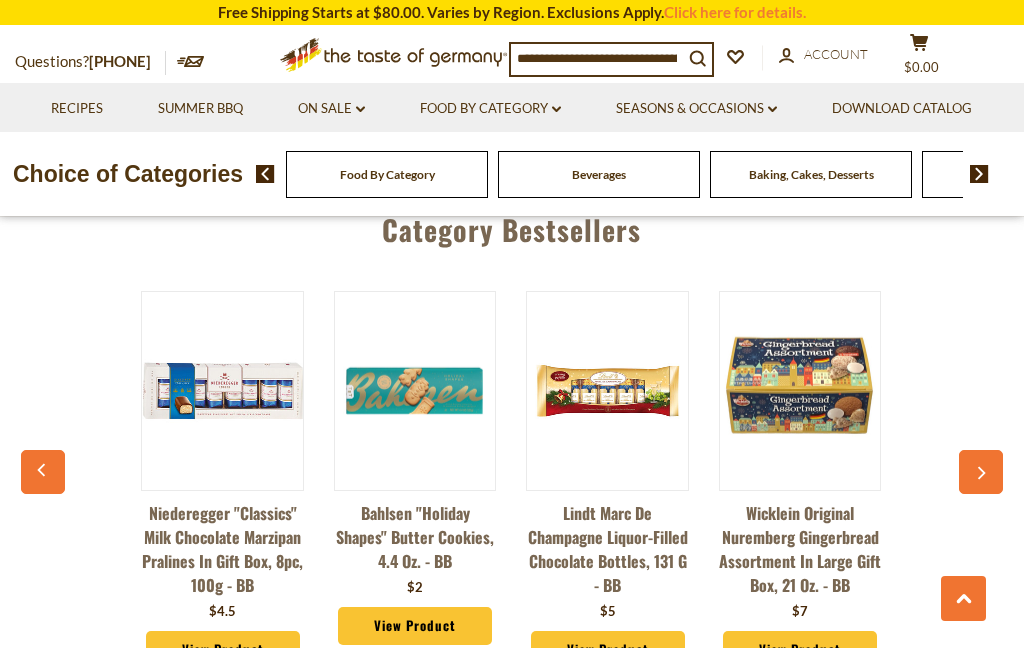 click 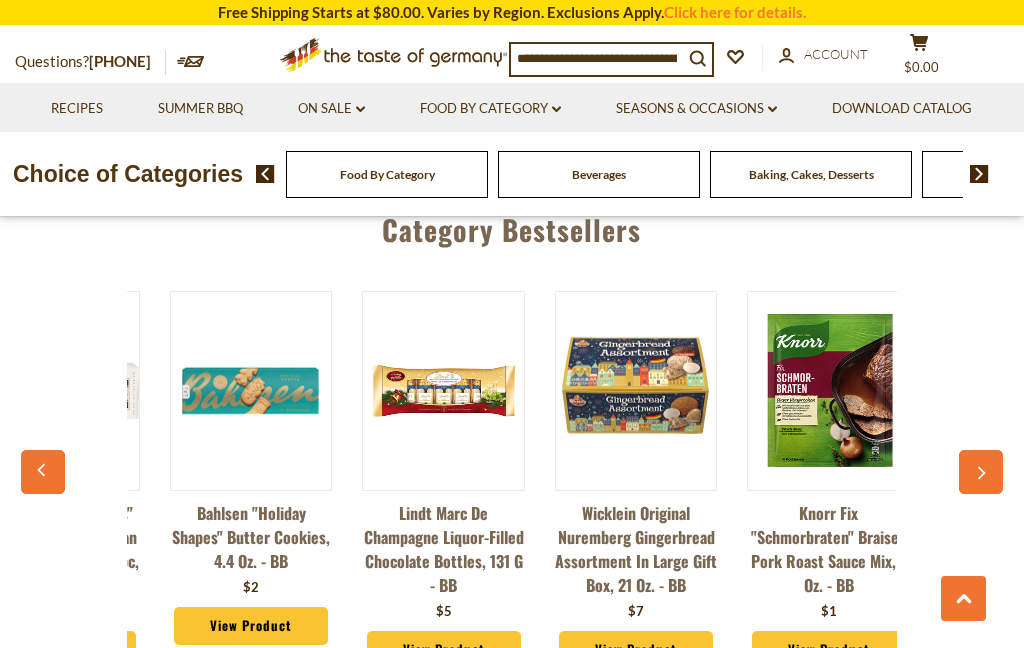 scroll, scrollTop: 0, scrollLeft: 386, axis: horizontal 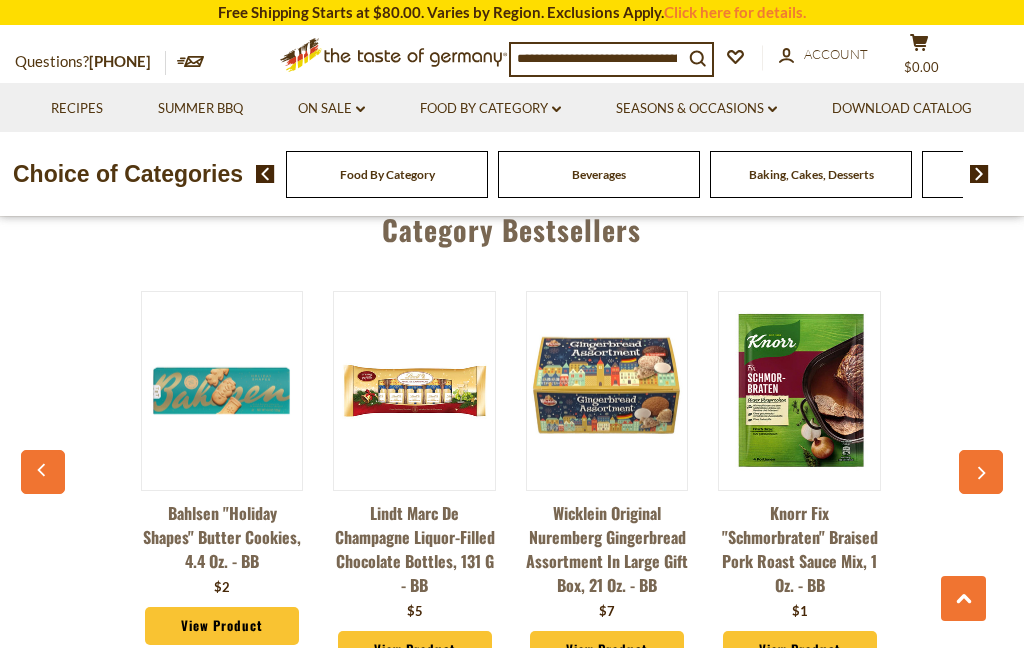 click 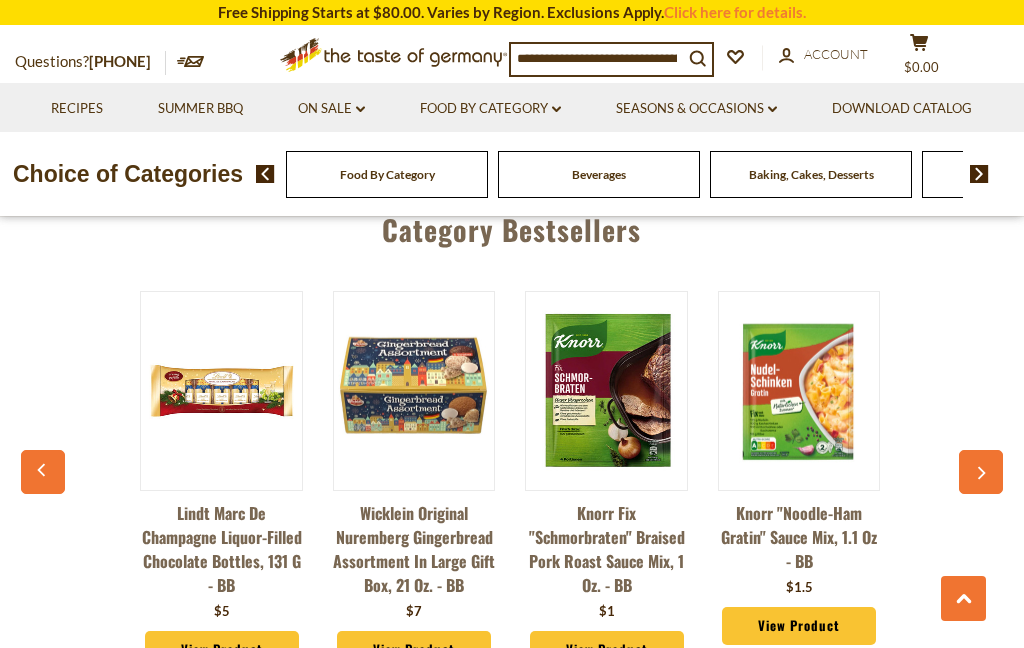 click 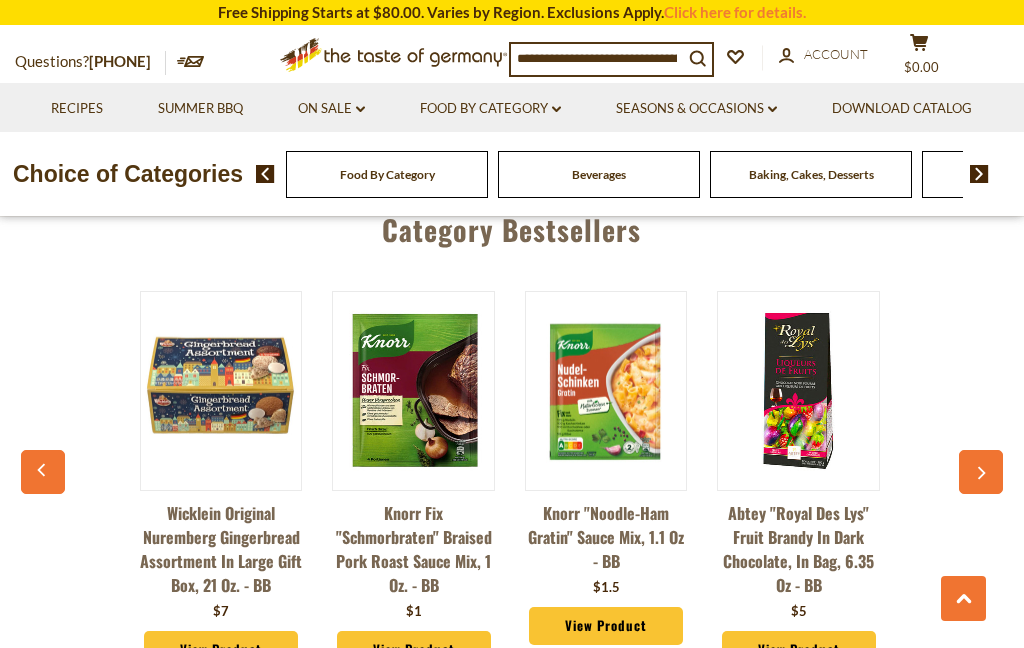 click at bounding box center [981, 472] 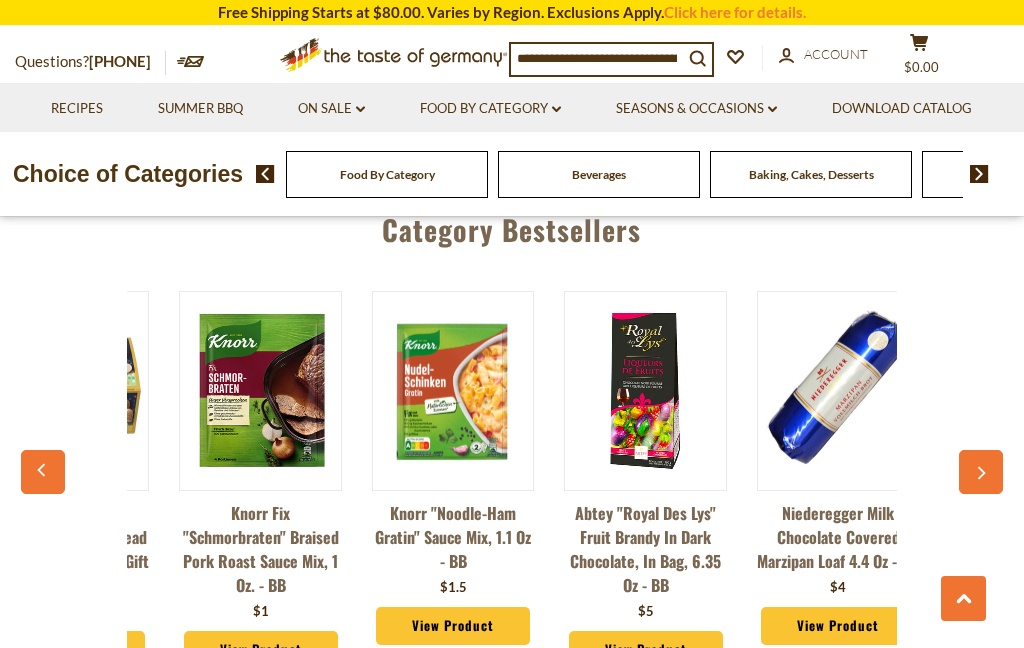 scroll, scrollTop: 0, scrollLeft: 965, axis: horizontal 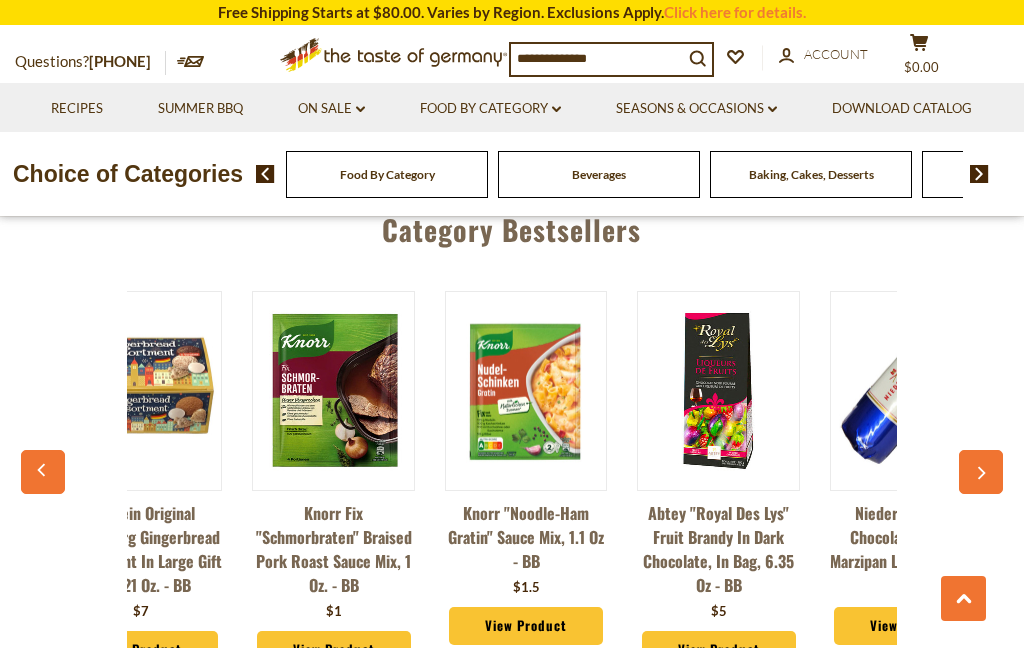 click 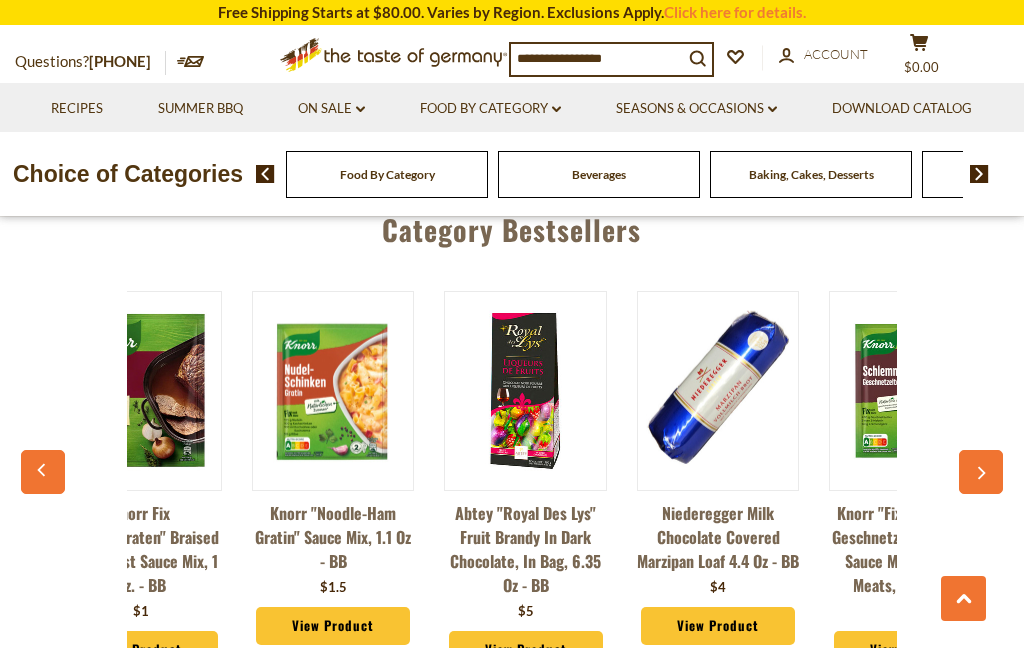 click 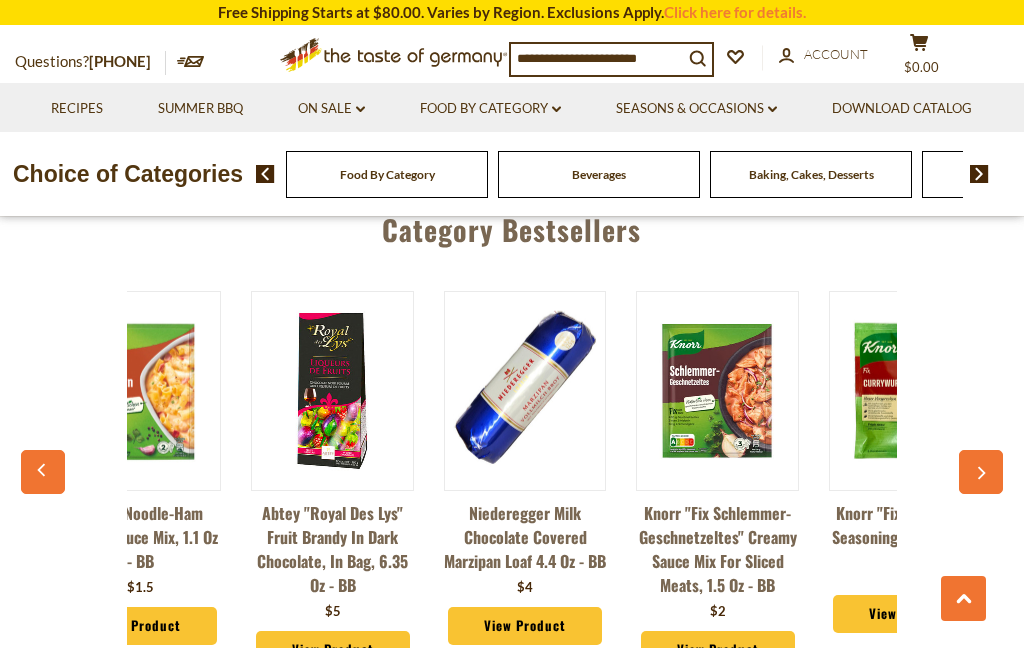 click at bounding box center [981, 472] 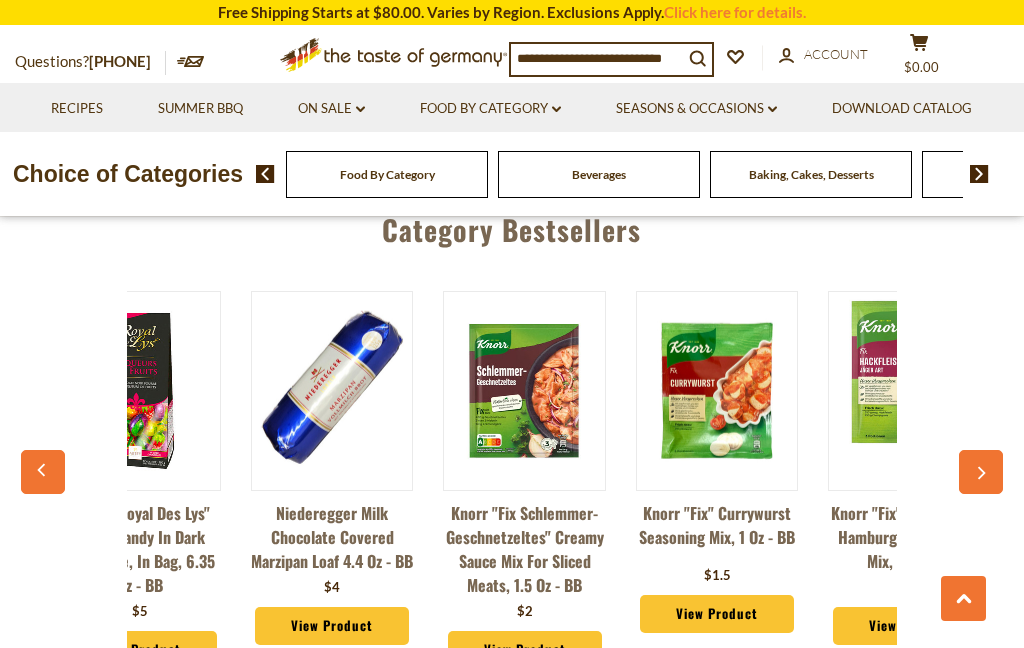 click at bounding box center (981, 472) 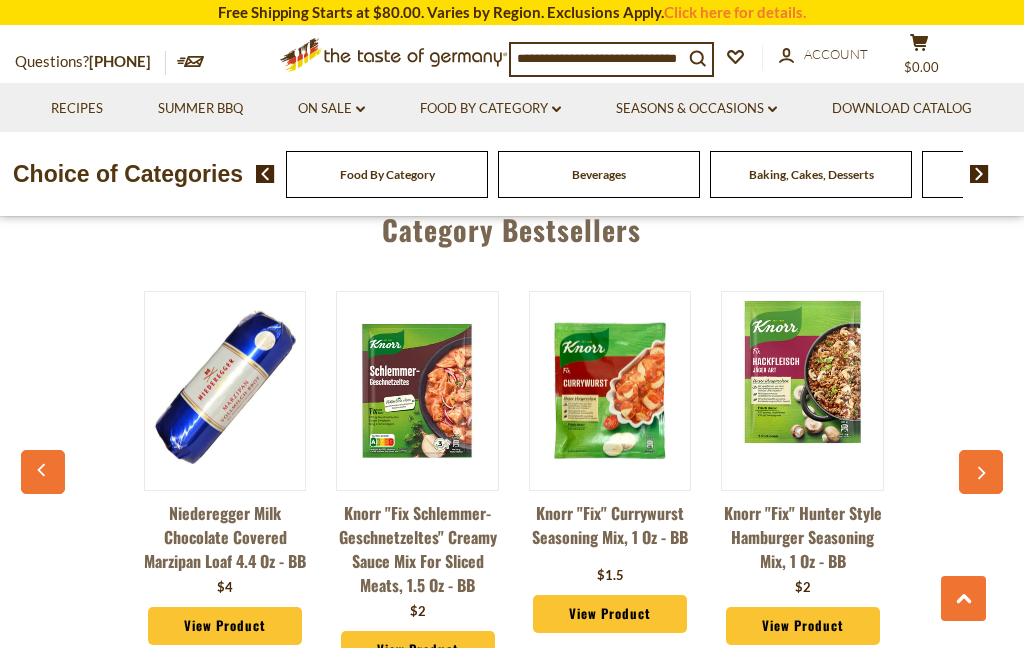 scroll, scrollTop: 0, scrollLeft: 1540, axis: horizontal 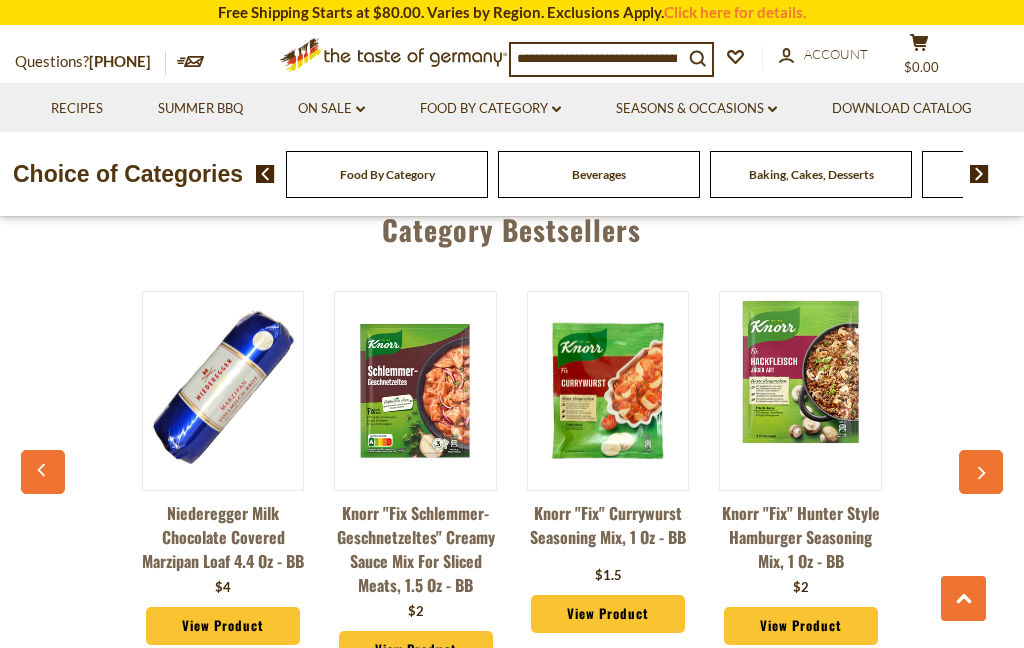 click at bounding box center (981, 472) 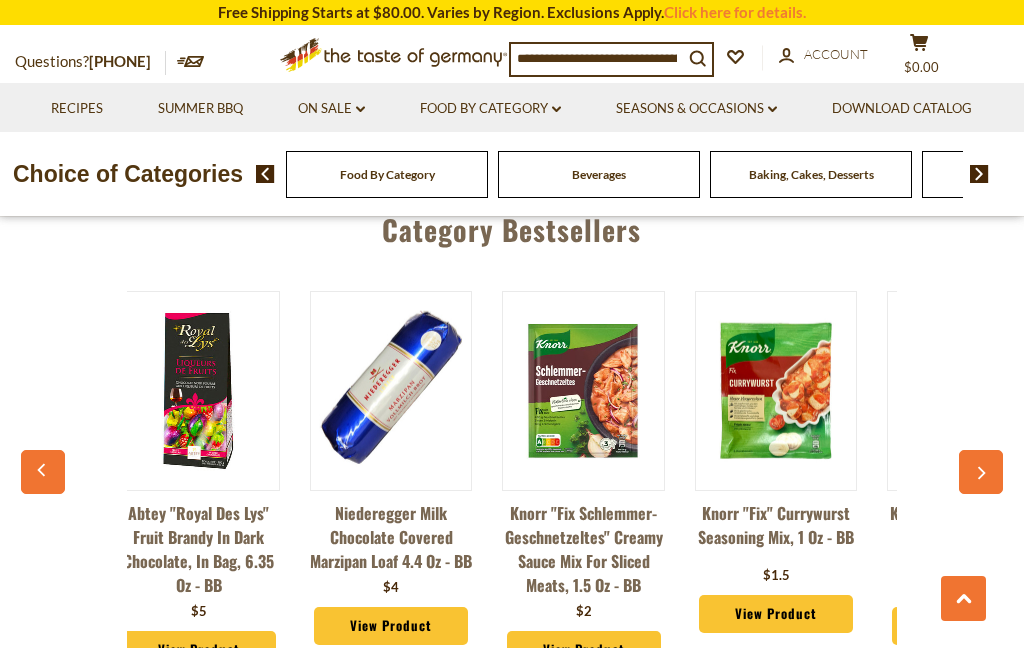 scroll, scrollTop: 0, scrollLeft: 1367, axis: horizontal 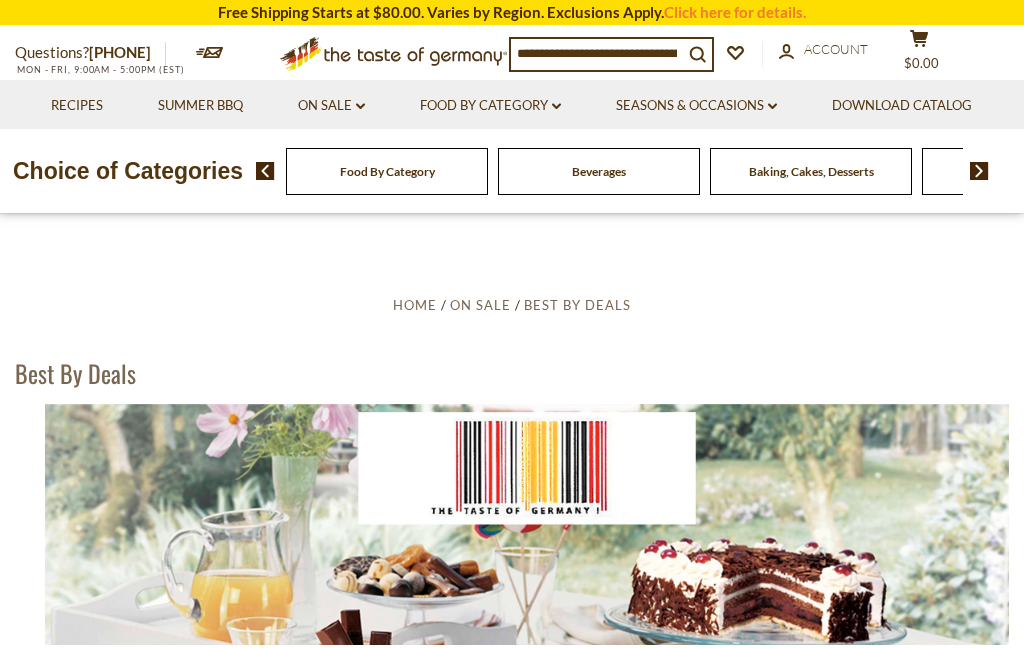 click on "On Sale
dropdown_arrow" at bounding box center (331, 106) 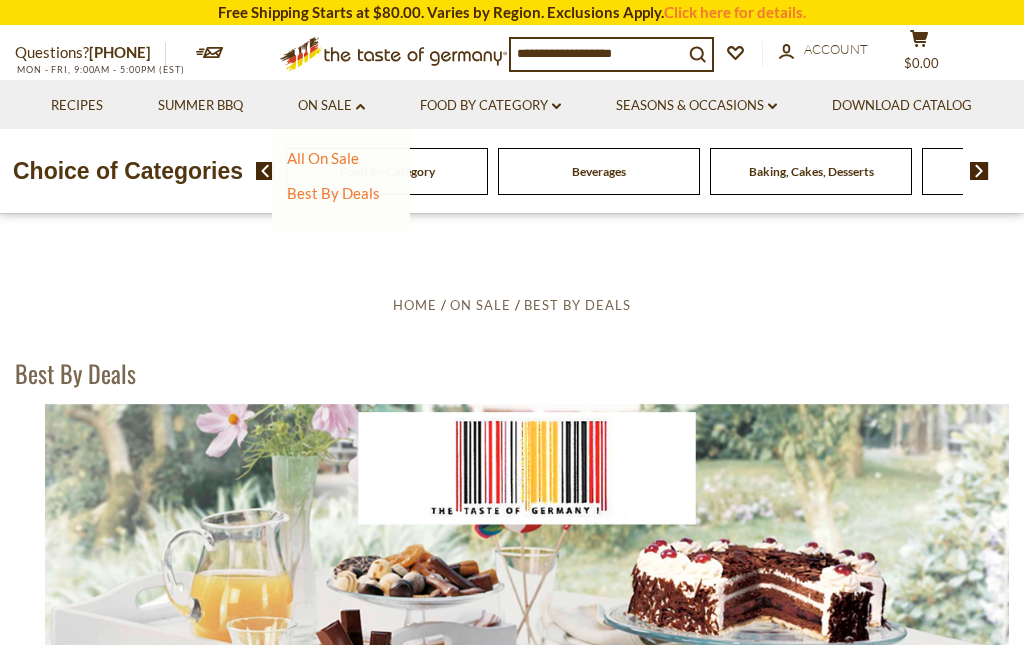 click on "All On Sale" at bounding box center [323, 158] 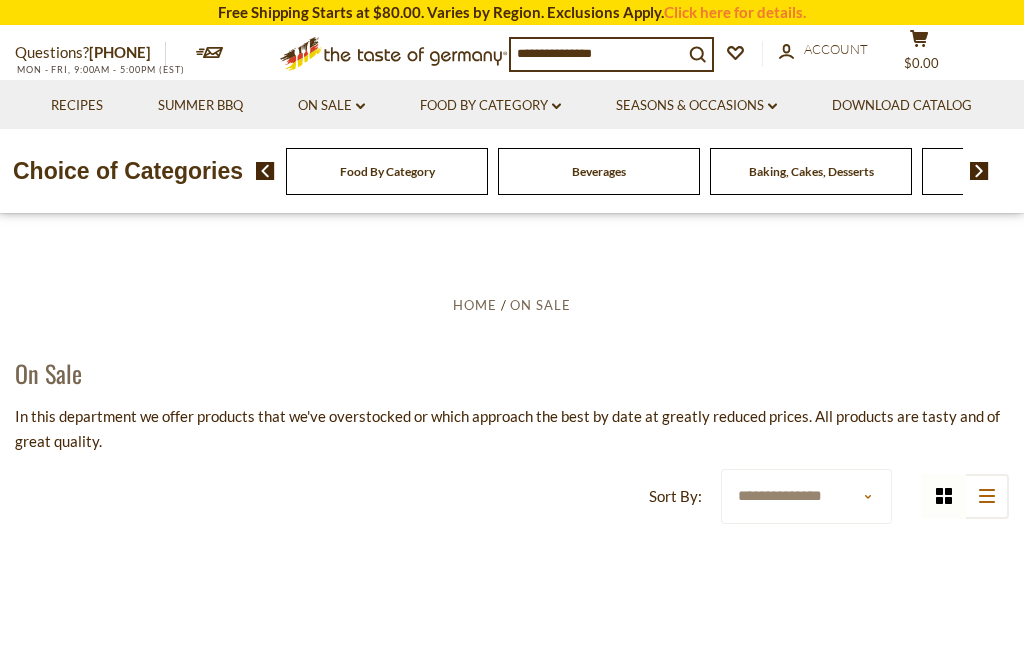 scroll, scrollTop: 0, scrollLeft: 0, axis: both 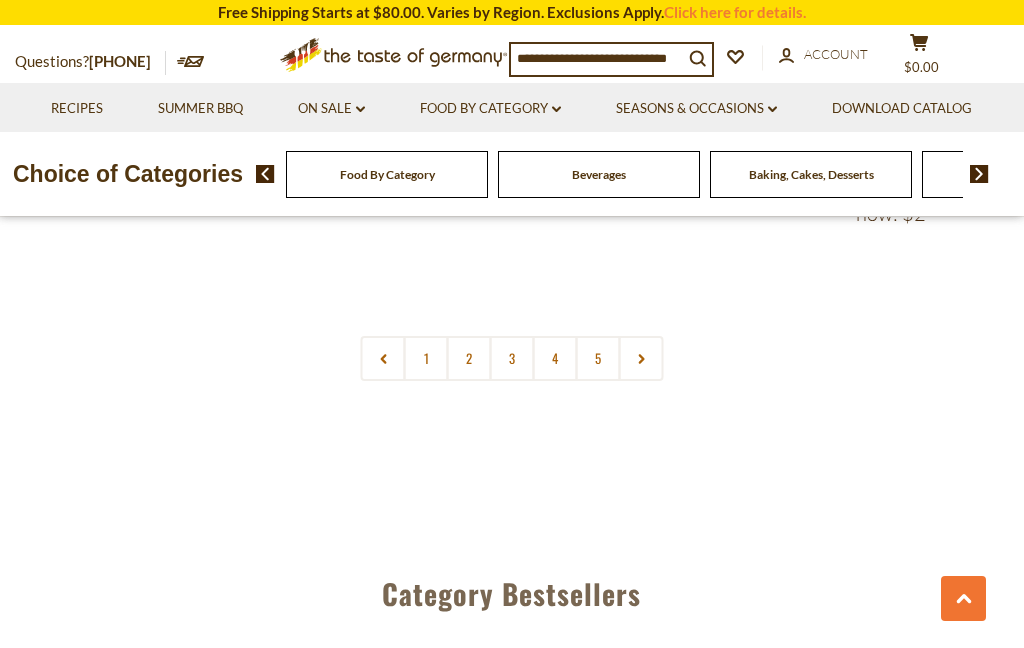 click at bounding box center [641, 358] 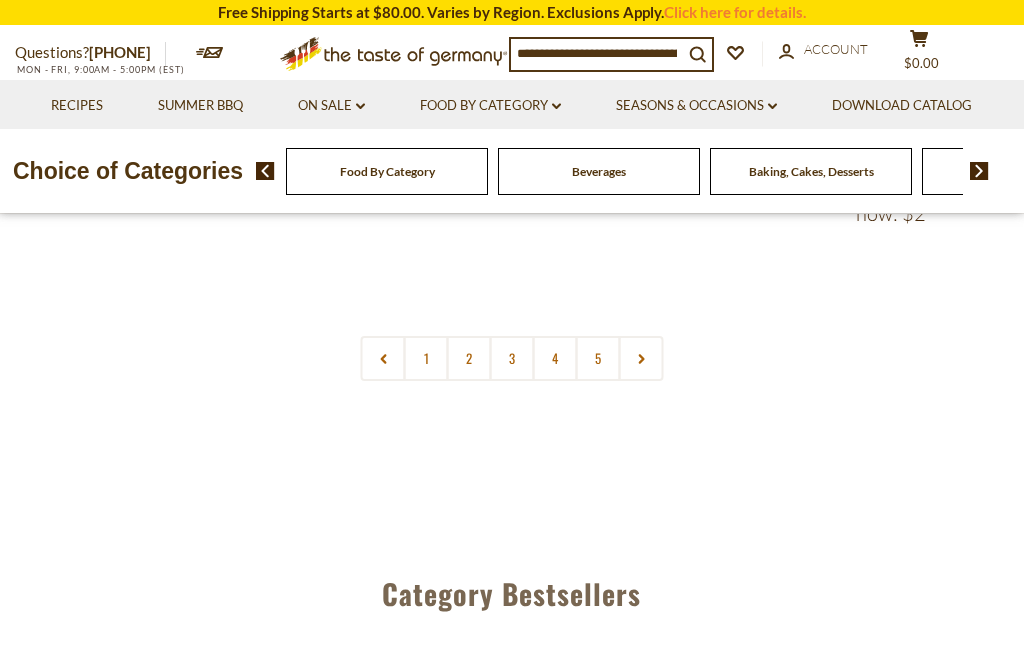 scroll, scrollTop: 0, scrollLeft: 0, axis: both 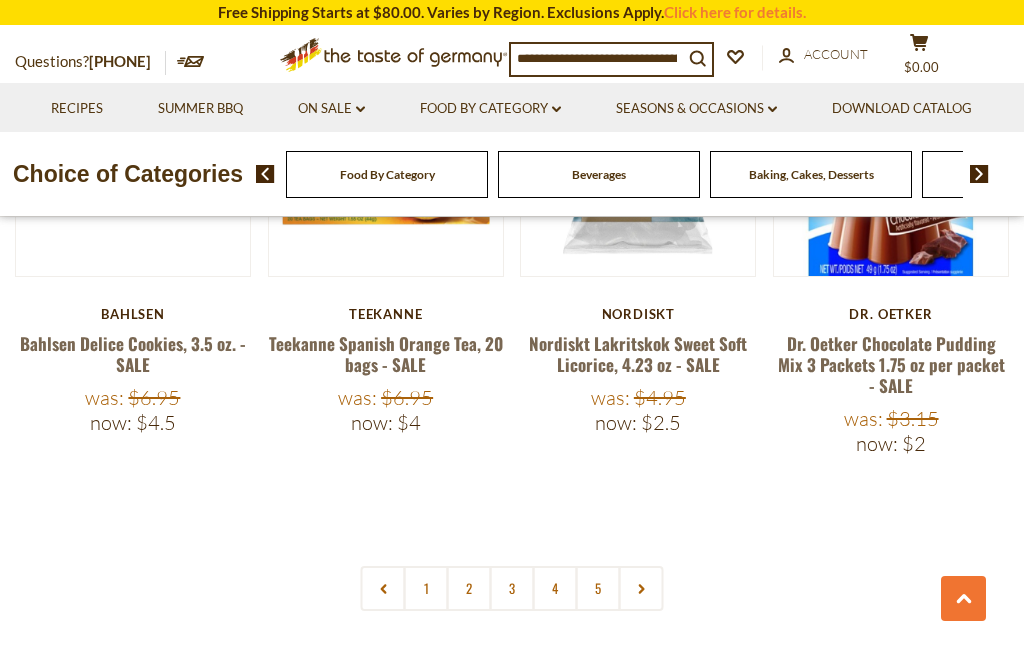 click on "5" at bounding box center (598, 588) 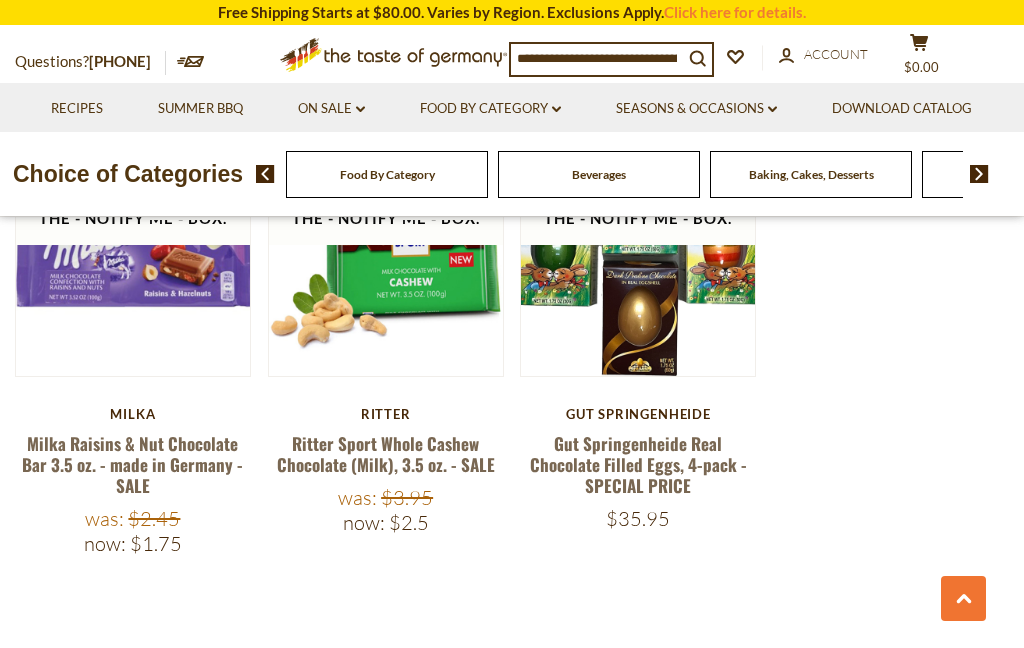 scroll, scrollTop: 2806, scrollLeft: 0, axis: vertical 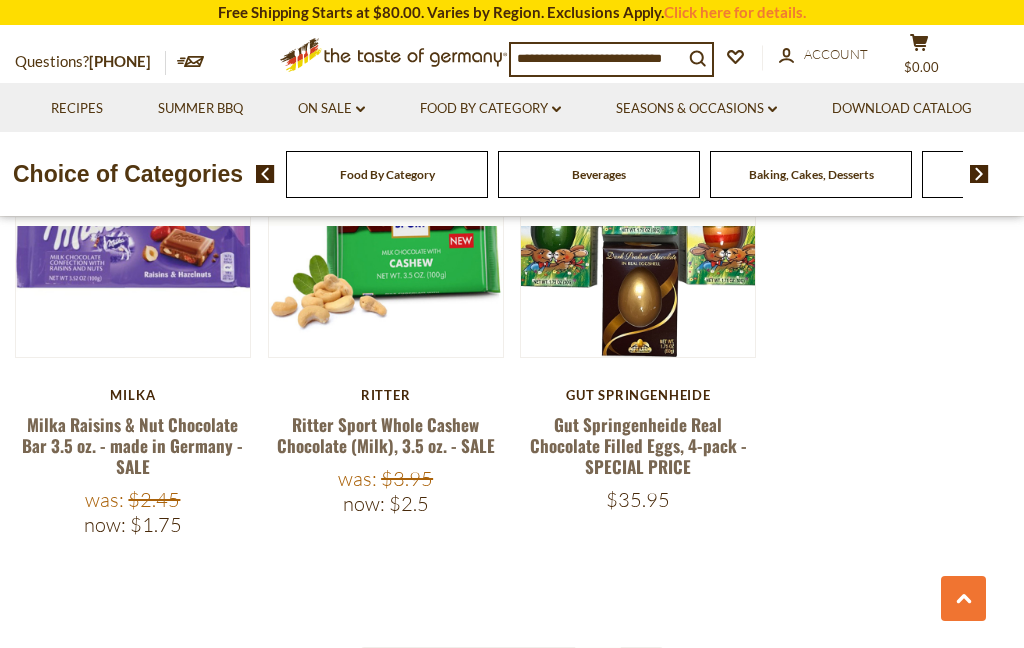 click on "4" at bounding box center [555, 669] 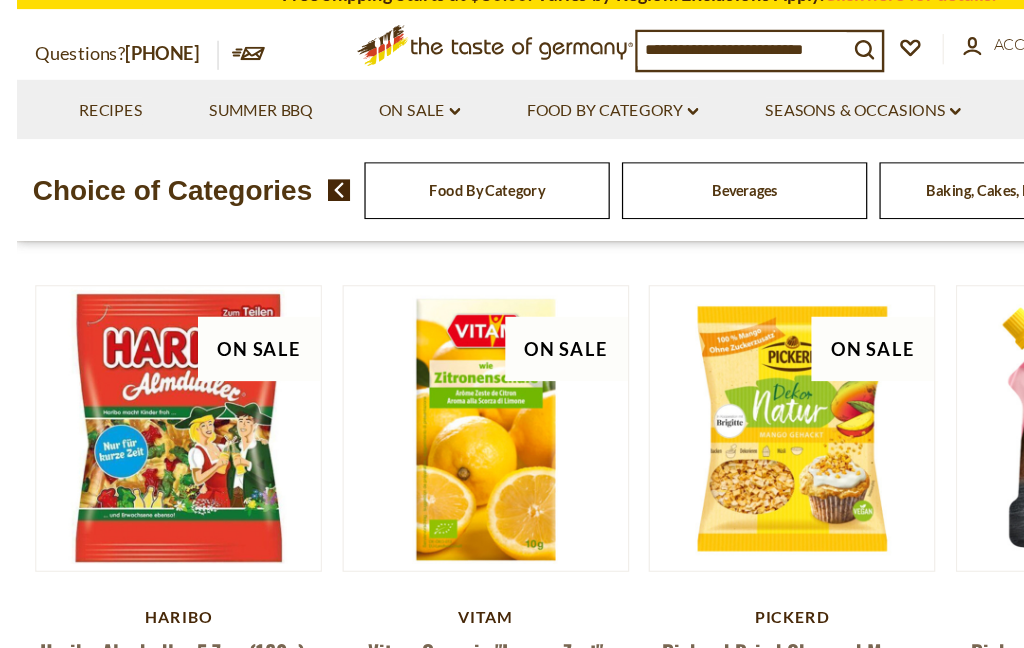 scroll, scrollTop: 2650, scrollLeft: 0, axis: vertical 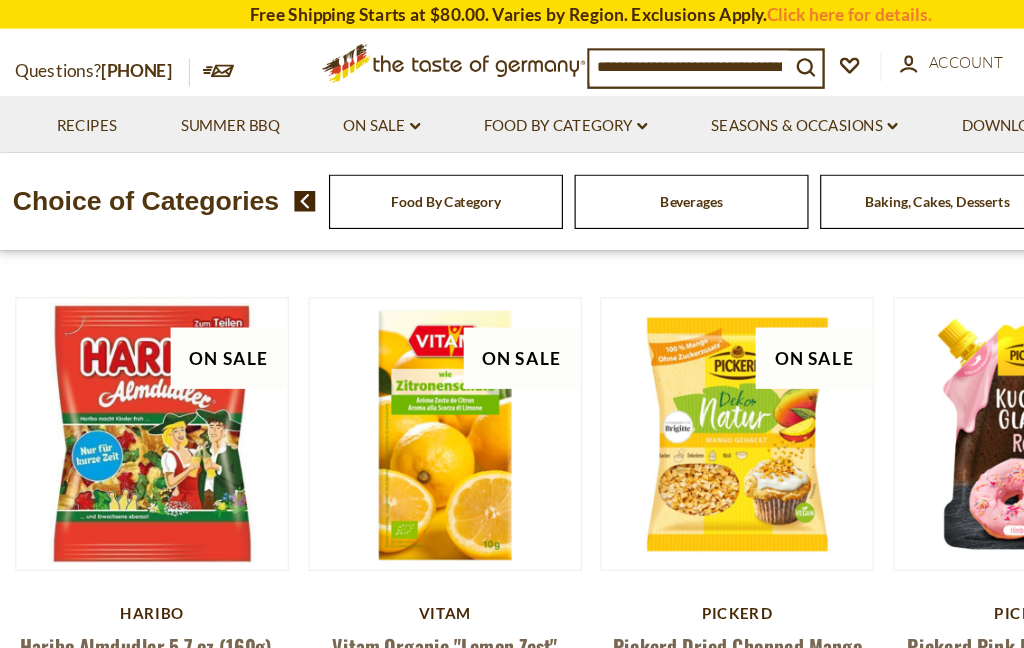 click on "Quick View" at bounding box center [385, 72] 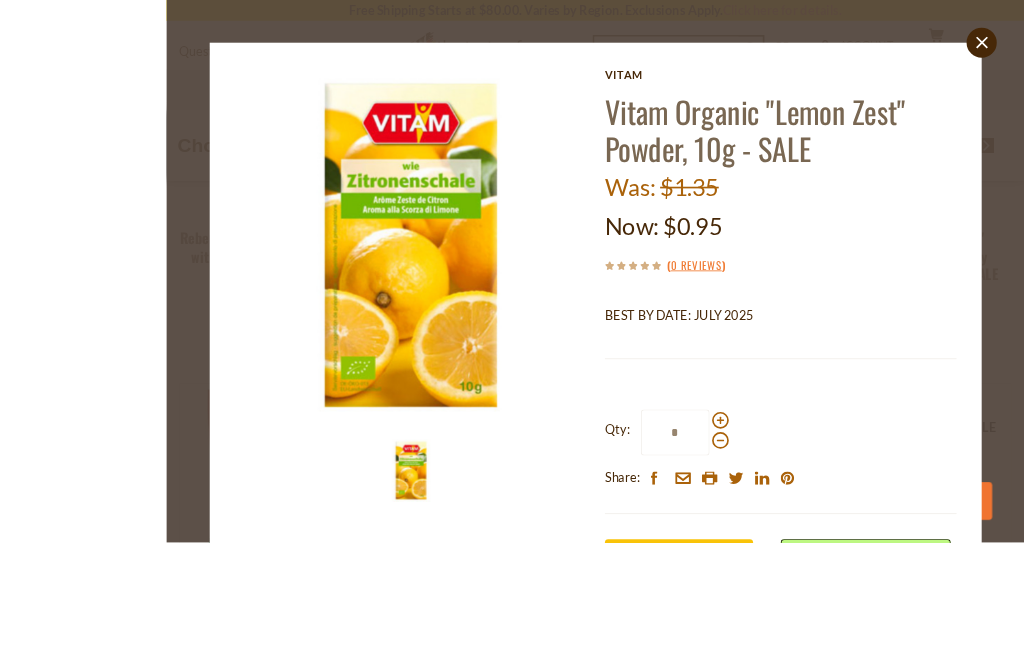 scroll, scrollTop: 2503, scrollLeft: 0, axis: vertical 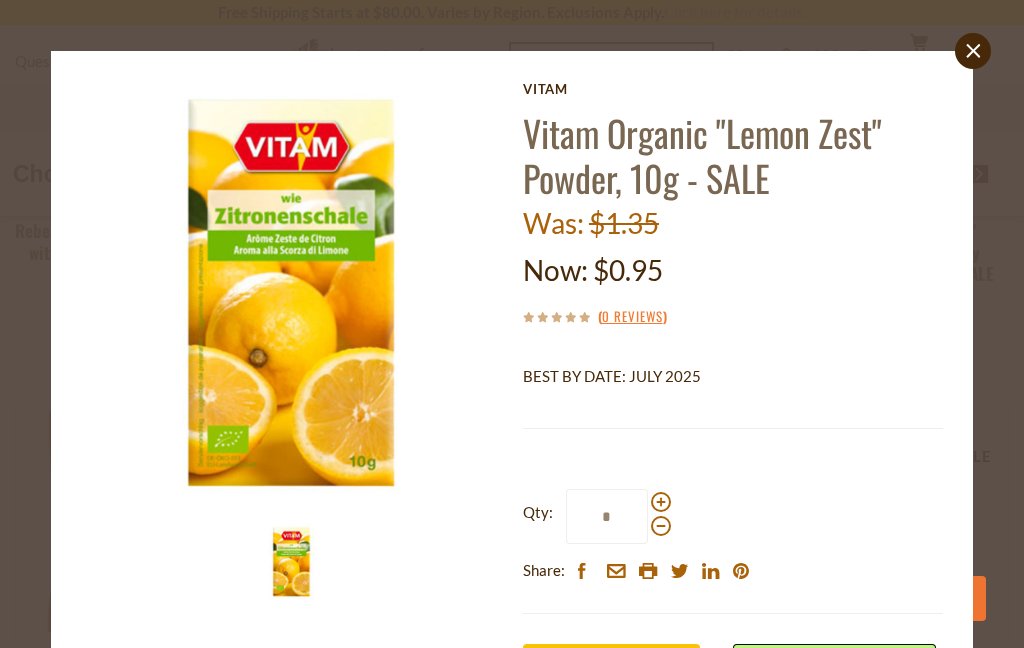 click on "close" at bounding box center (973, 51) 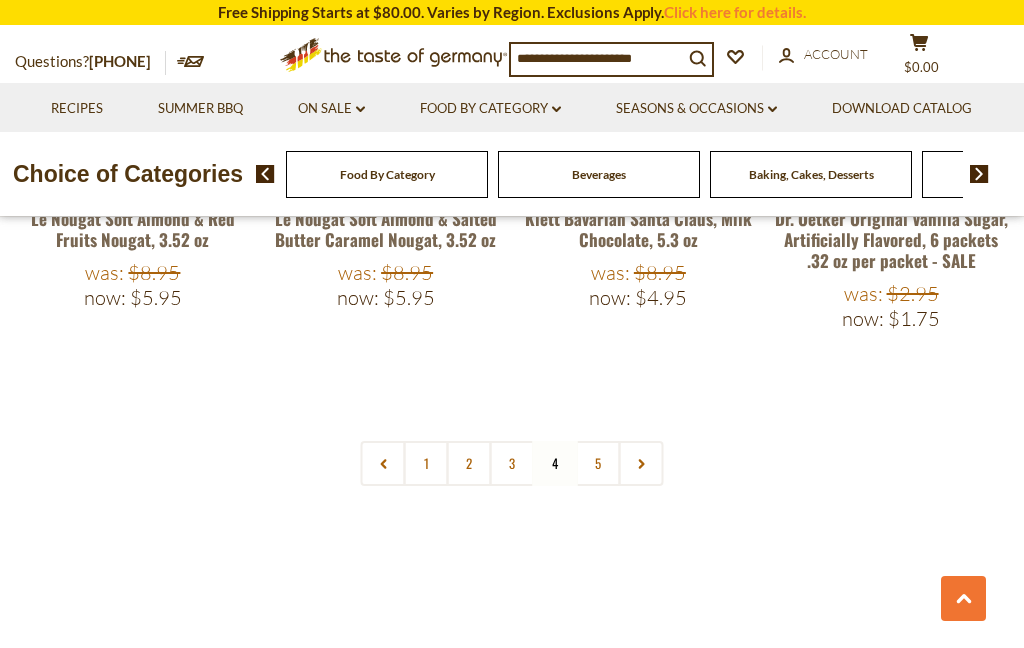 scroll, scrollTop: 4400, scrollLeft: 0, axis: vertical 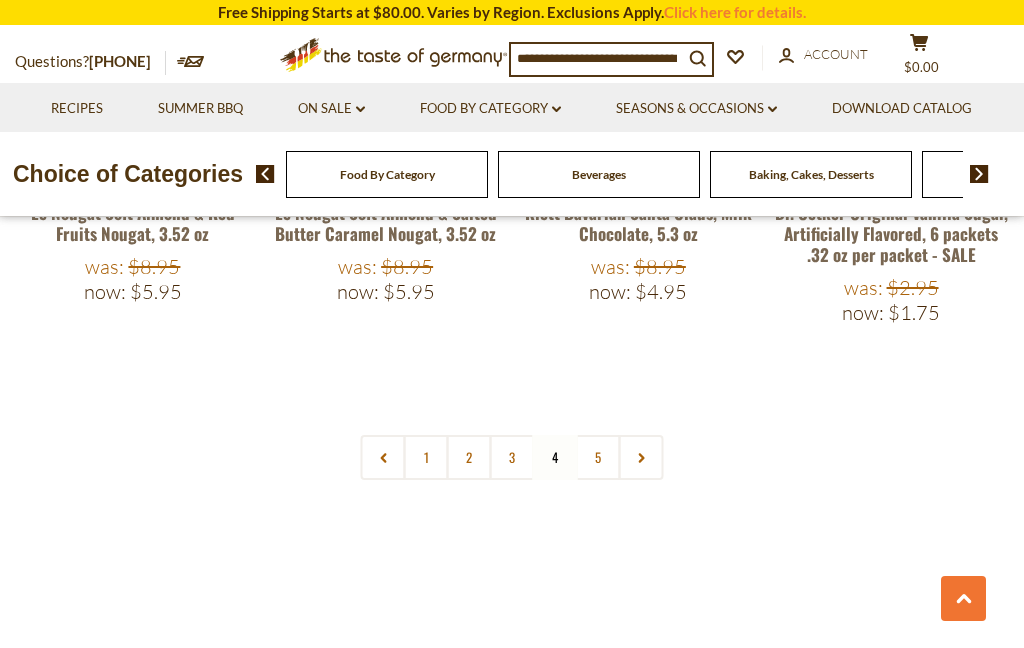 click on "3" at bounding box center [512, 457] 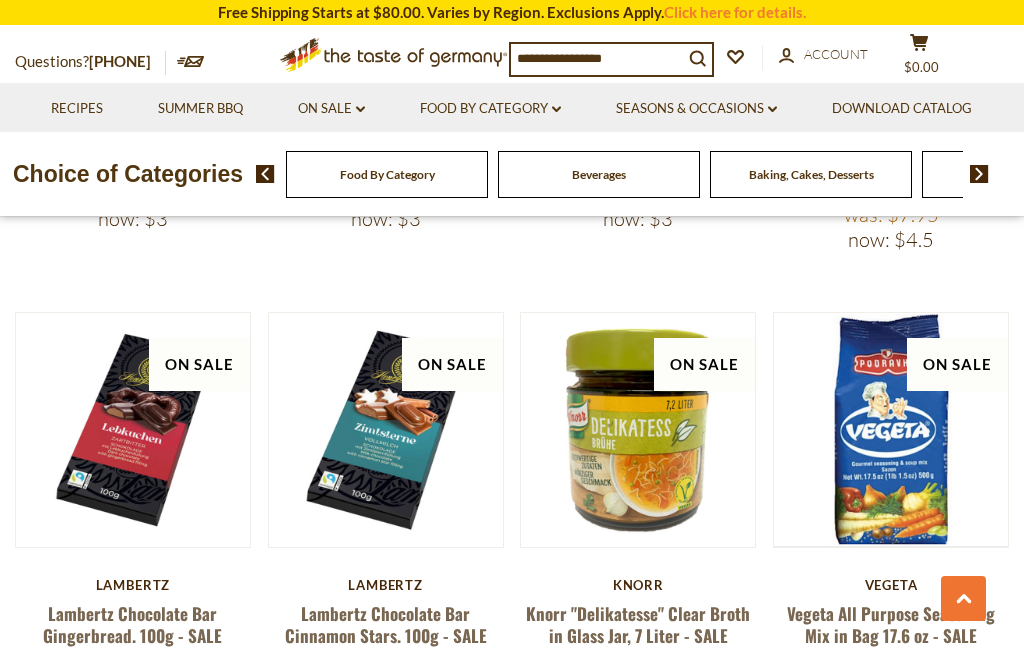 scroll, scrollTop: 3589, scrollLeft: 0, axis: vertical 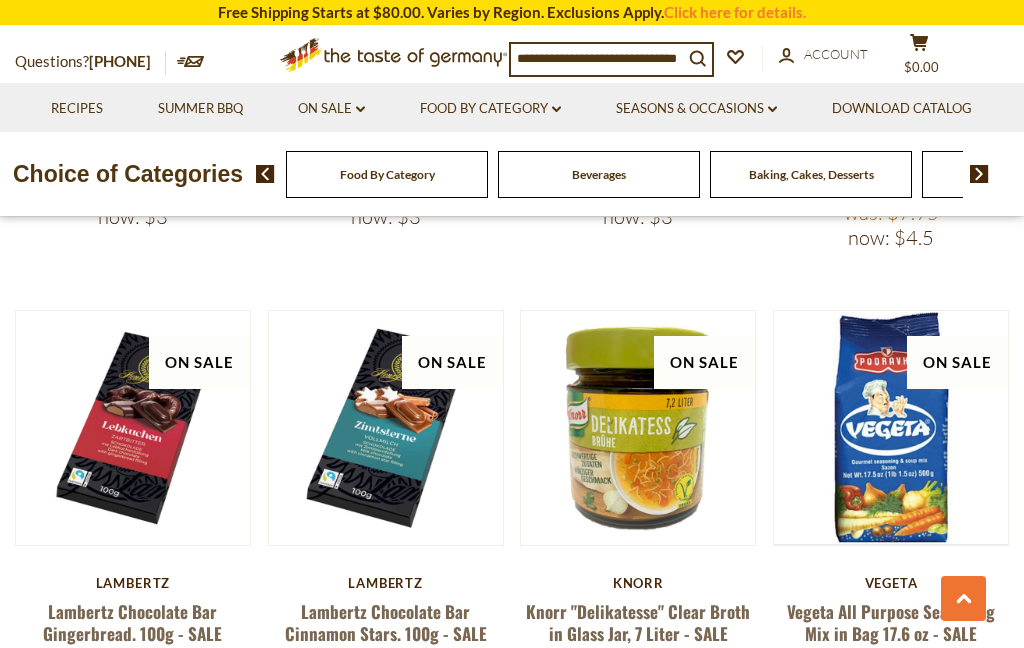 click on "Quick View" at bounding box center (132, 126) 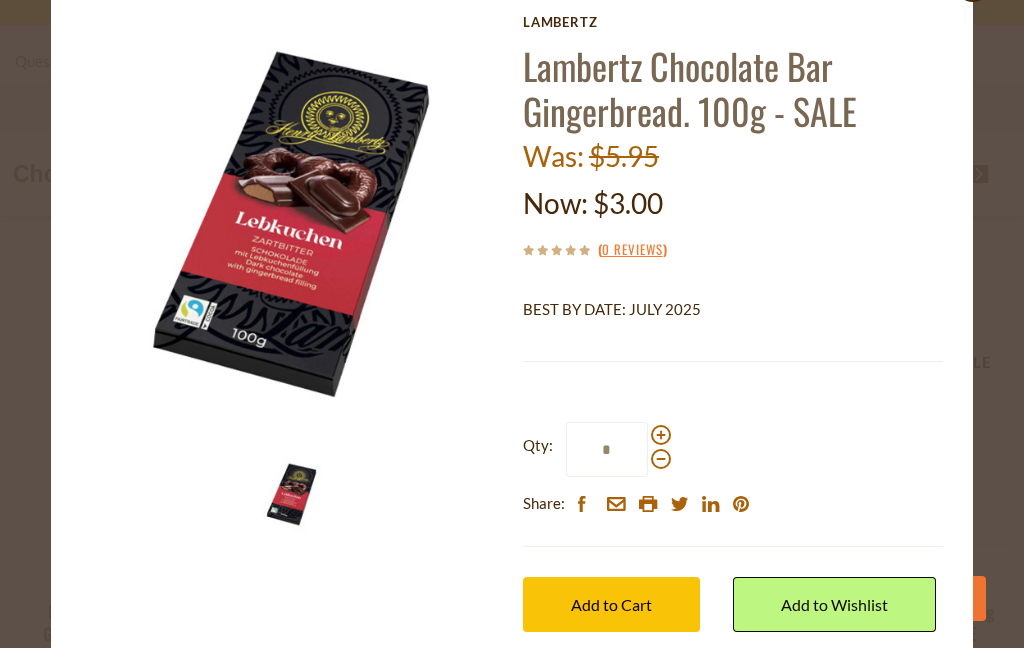 scroll, scrollTop: 66, scrollLeft: 0, axis: vertical 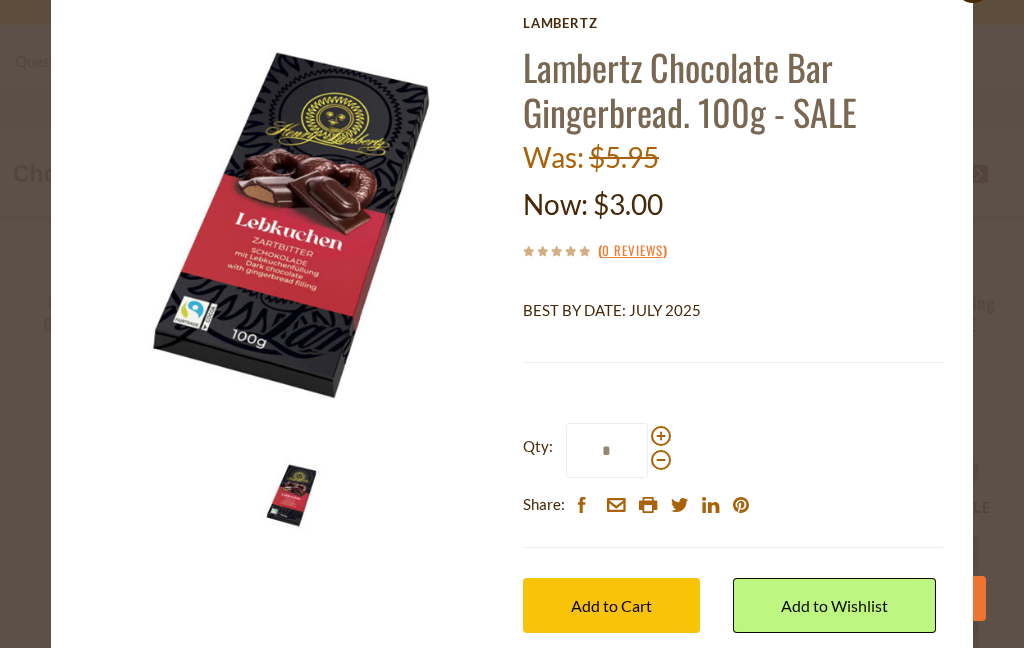 click on "View Full Product Info" at bounding box center [617, 692] 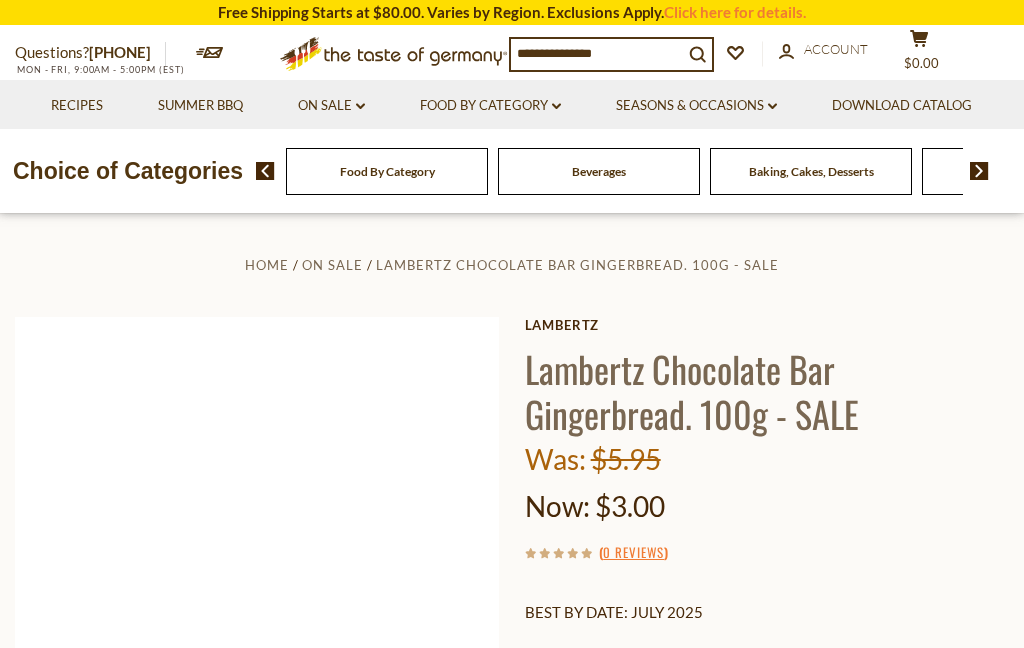 scroll, scrollTop: 0, scrollLeft: 0, axis: both 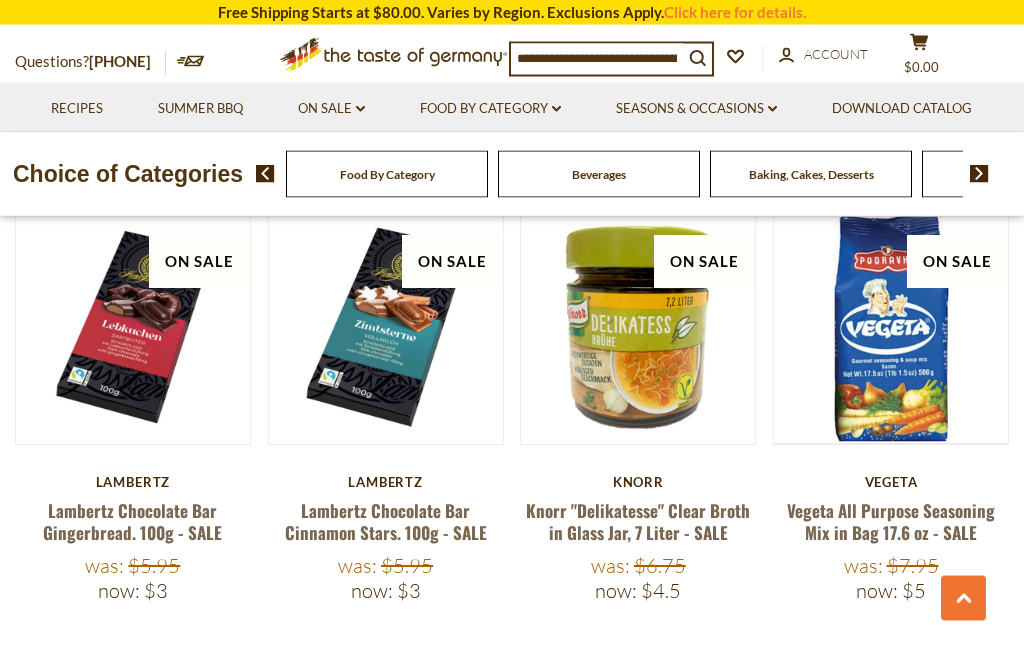 click on "Lambertz Chocolate Bar Gingerbread. 100g - SALE" at bounding box center [132, 522] 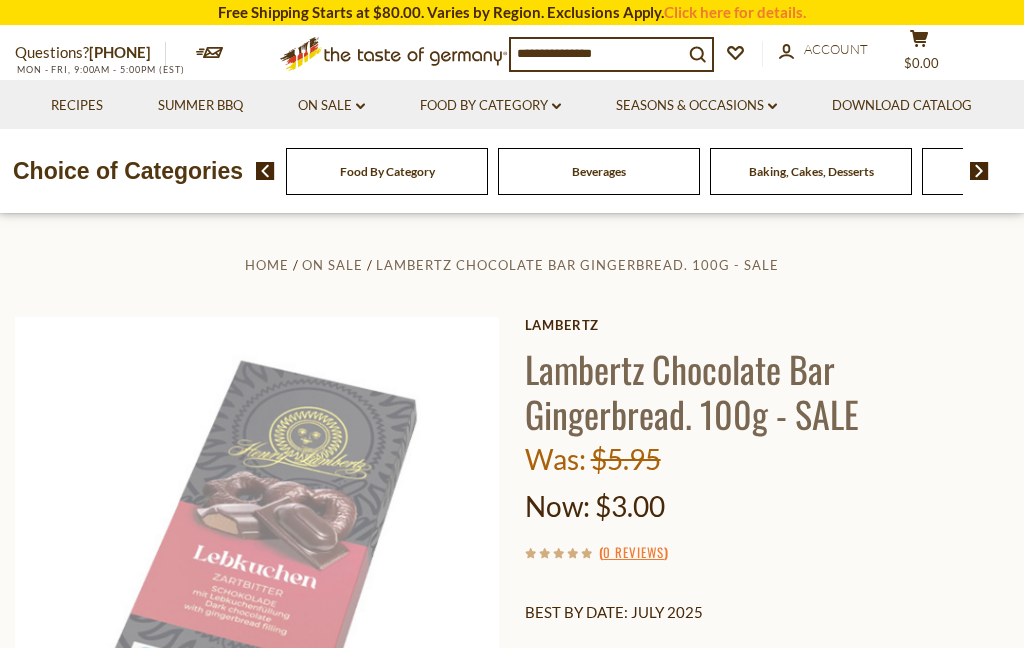 scroll, scrollTop: 0, scrollLeft: 0, axis: both 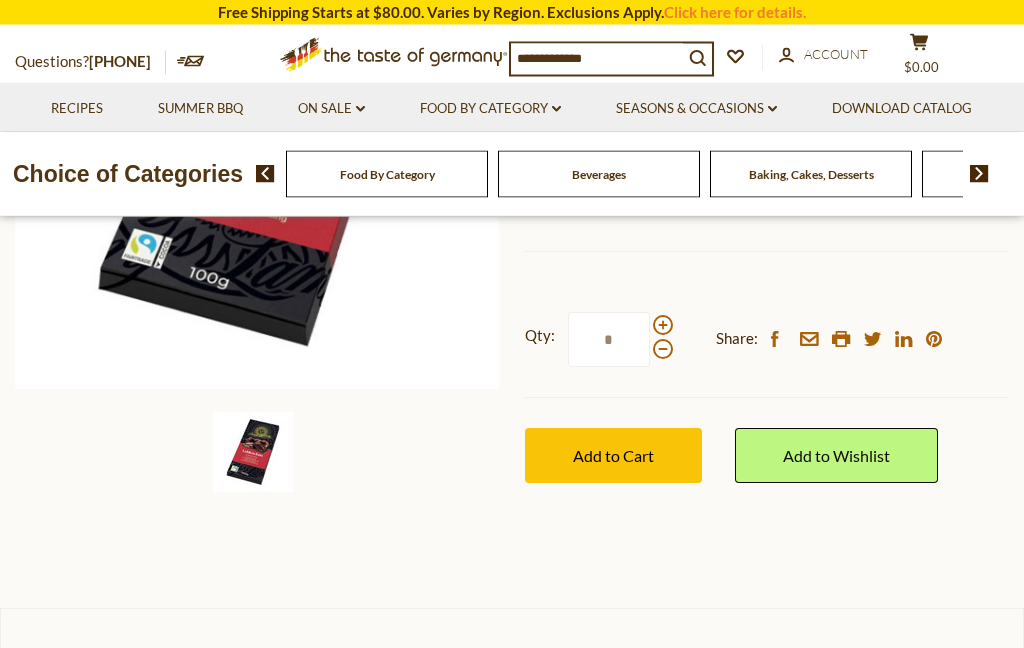 click at bounding box center [663, 326] 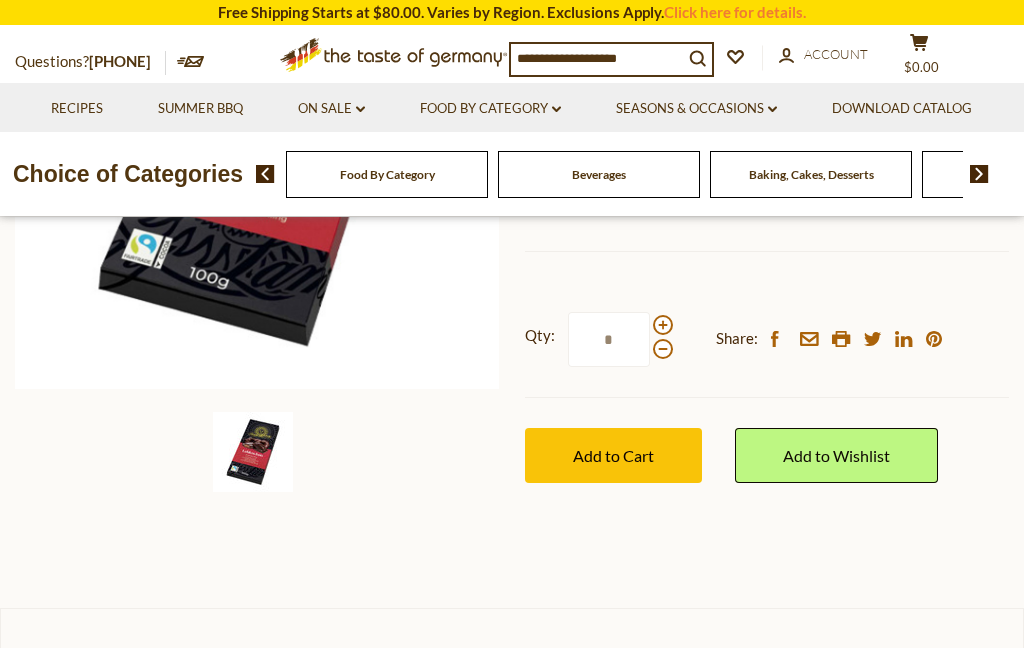 scroll, scrollTop: 412, scrollLeft: 0, axis: vertical 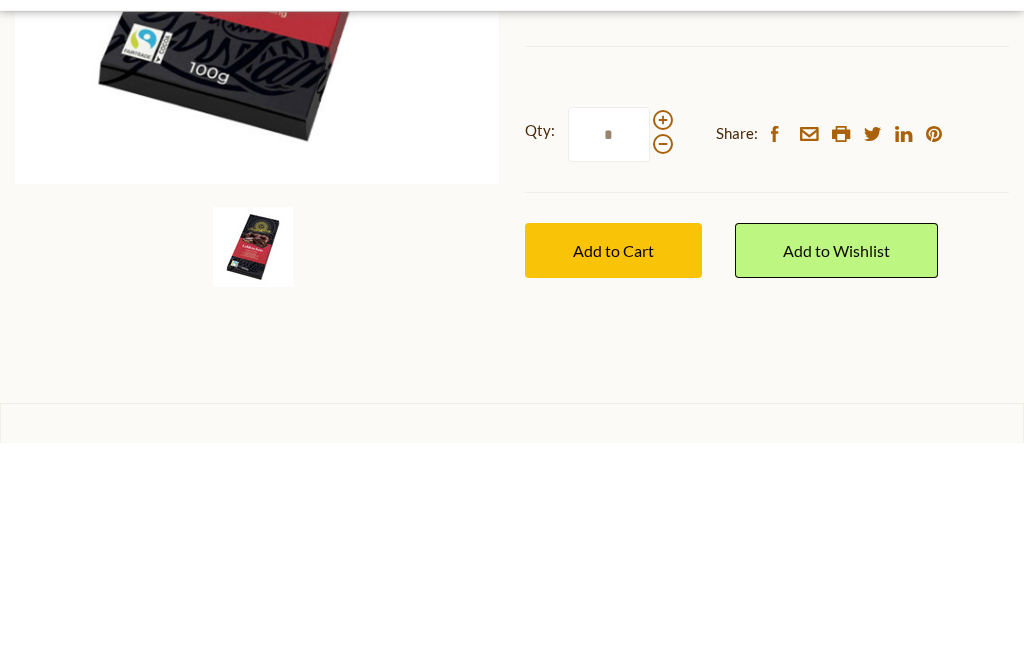 click on "Add to Cart" at bounding box center (613, 456) 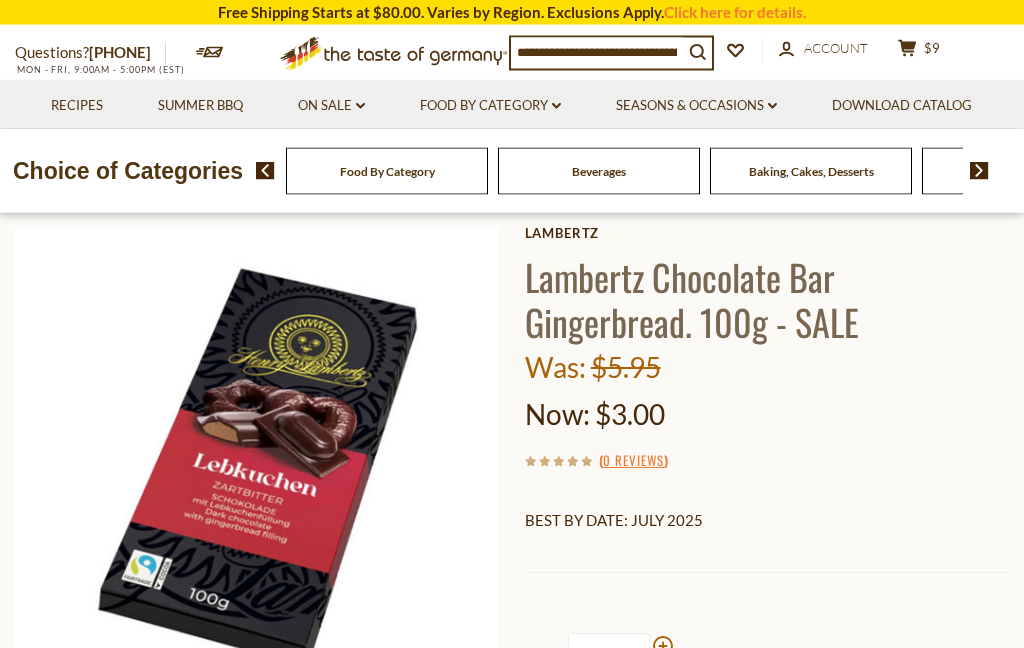 scroll, scrollTop: 0, scrollLeft: 0, axis: both 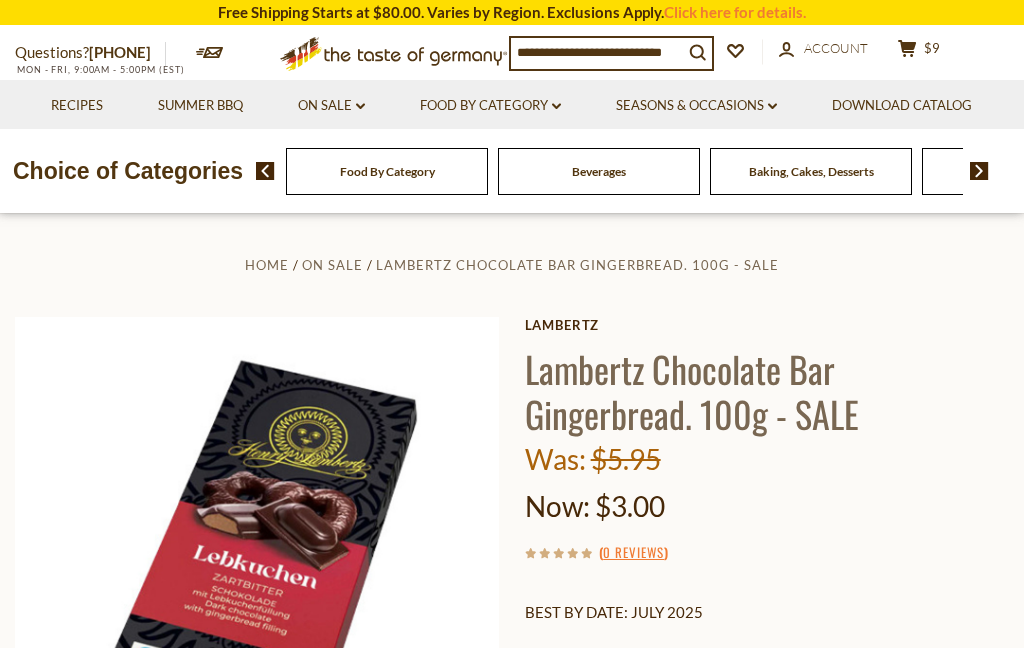 click on "On Sale" at bounding box center (332, 265) 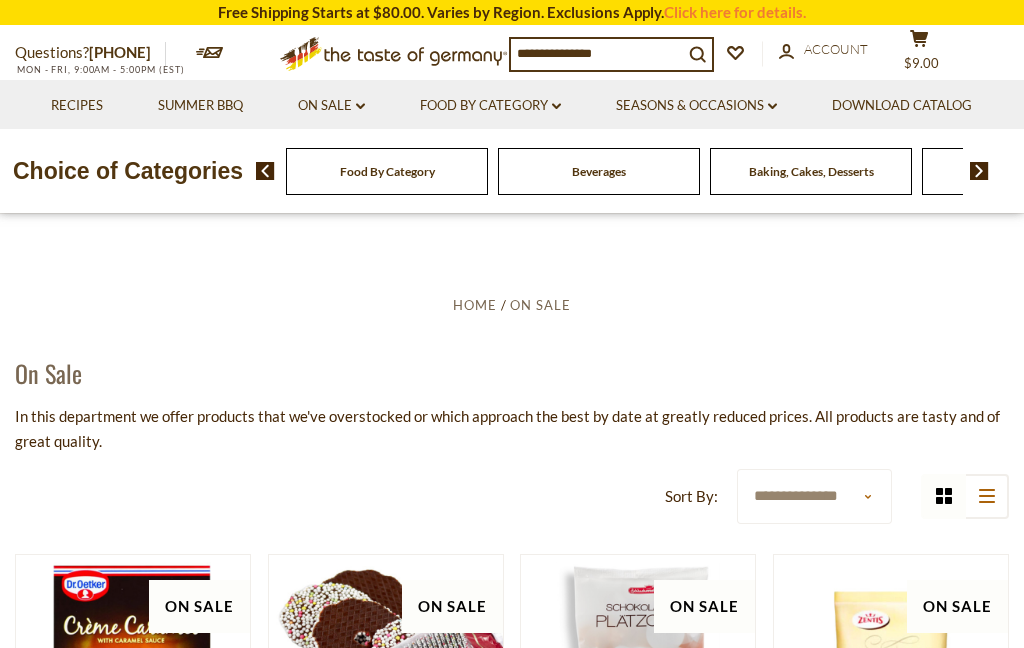 scroll, scrollTop: 0, scrollLeft: 0, axis: both 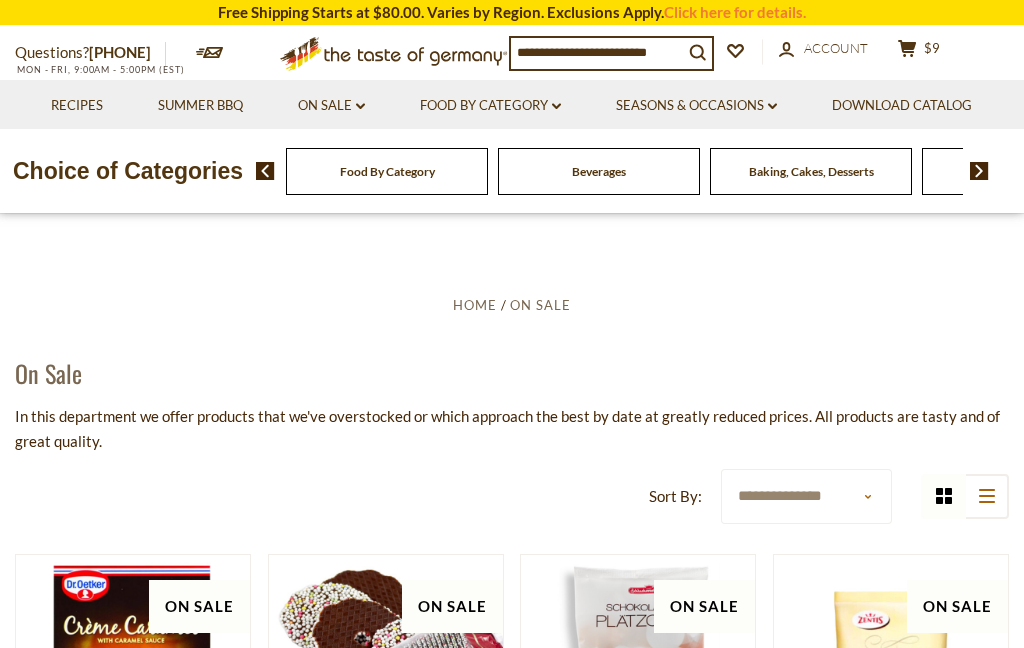 click on "Candy" at bounding box center [387, 171] 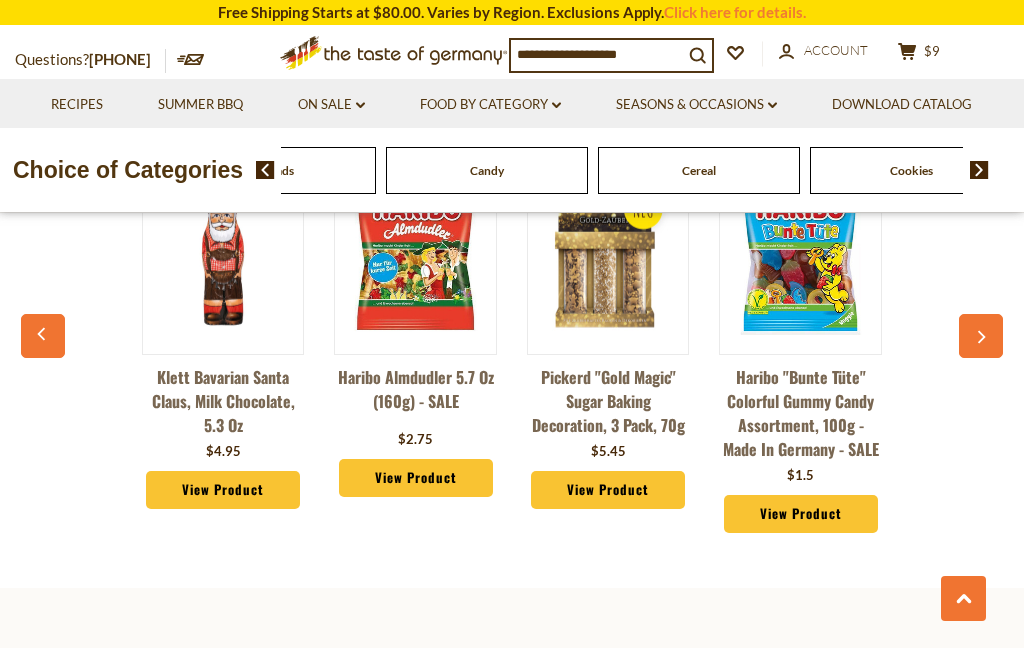 scroll, scrollTop: 5032, scrollLeft: 0, axis: vertical 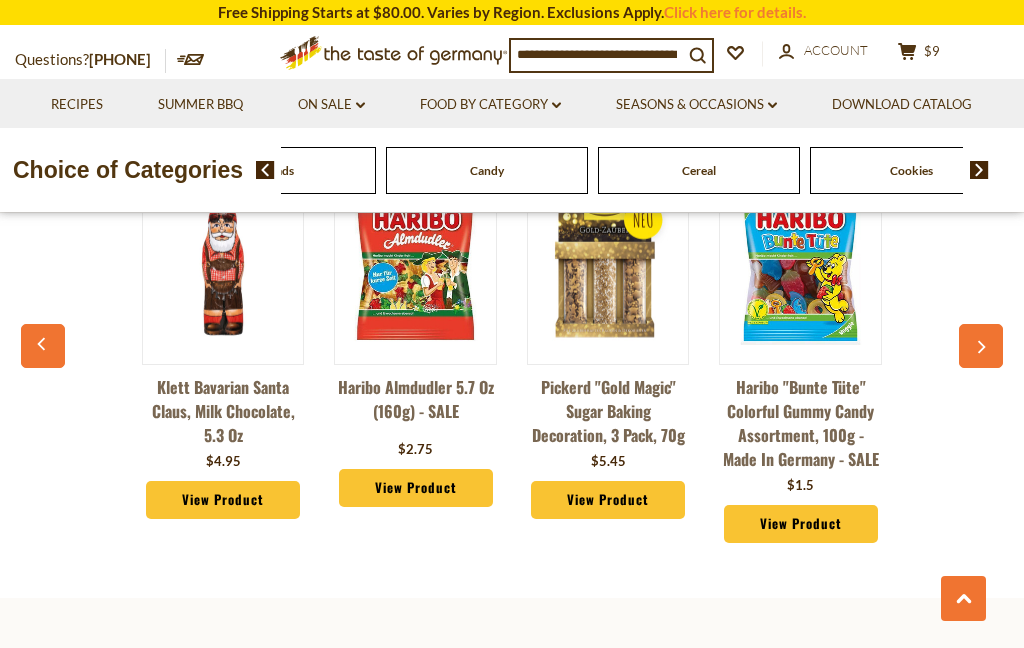 click 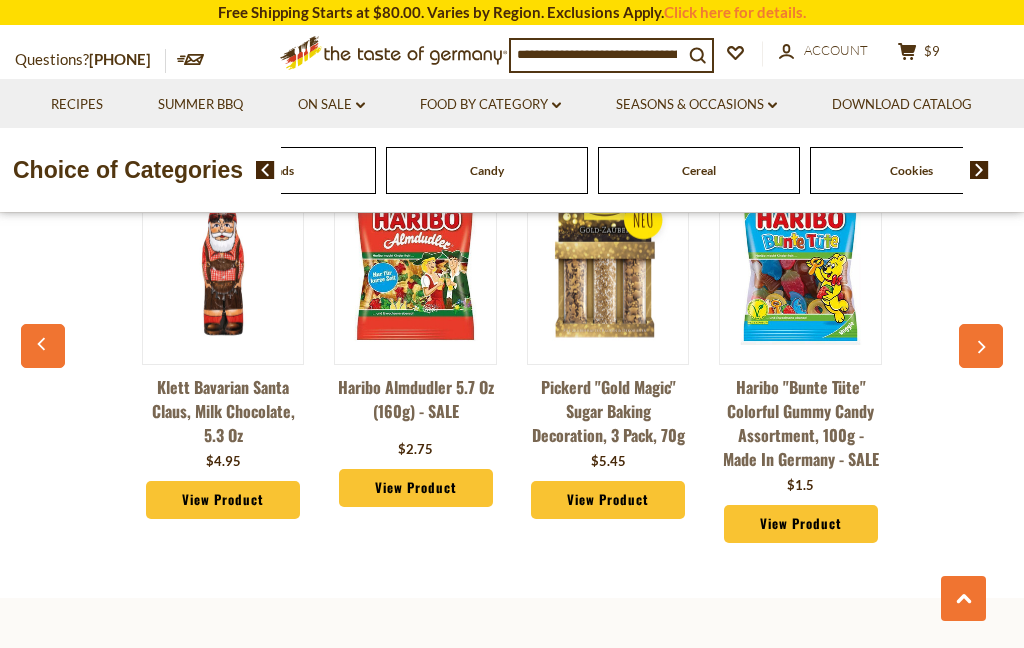 click at bounding box center [43, 346] 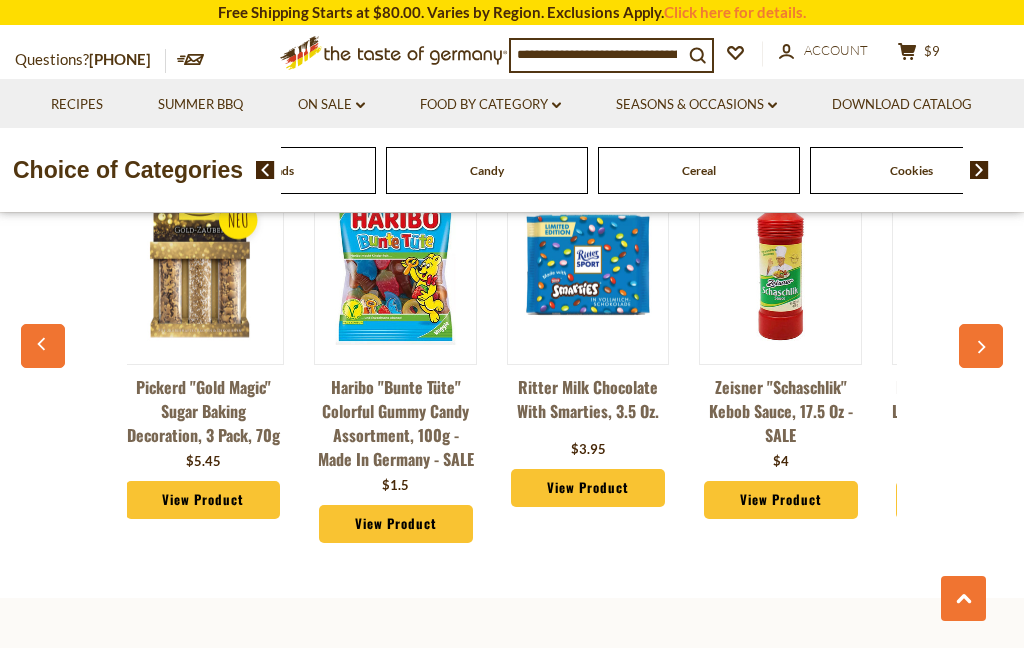 scroll, scrollTop: 0, scrollLeft: 386, axis: horizontal 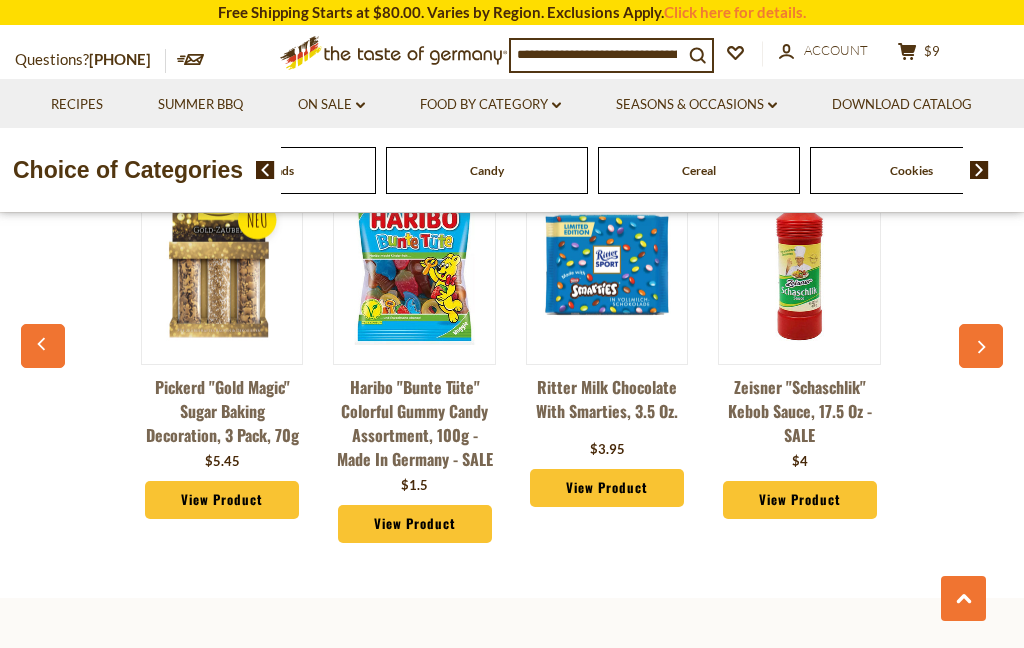 click on "View Product" at bounding box center (415, 524) 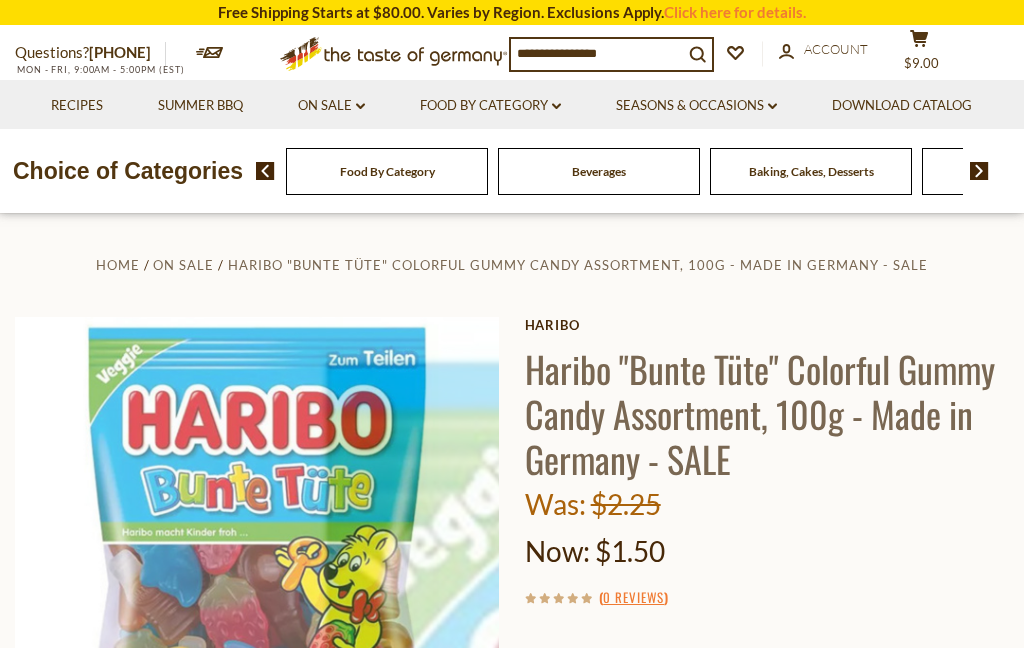 scroll, scrollTop: 0, scrollLeft: 0, axis: both 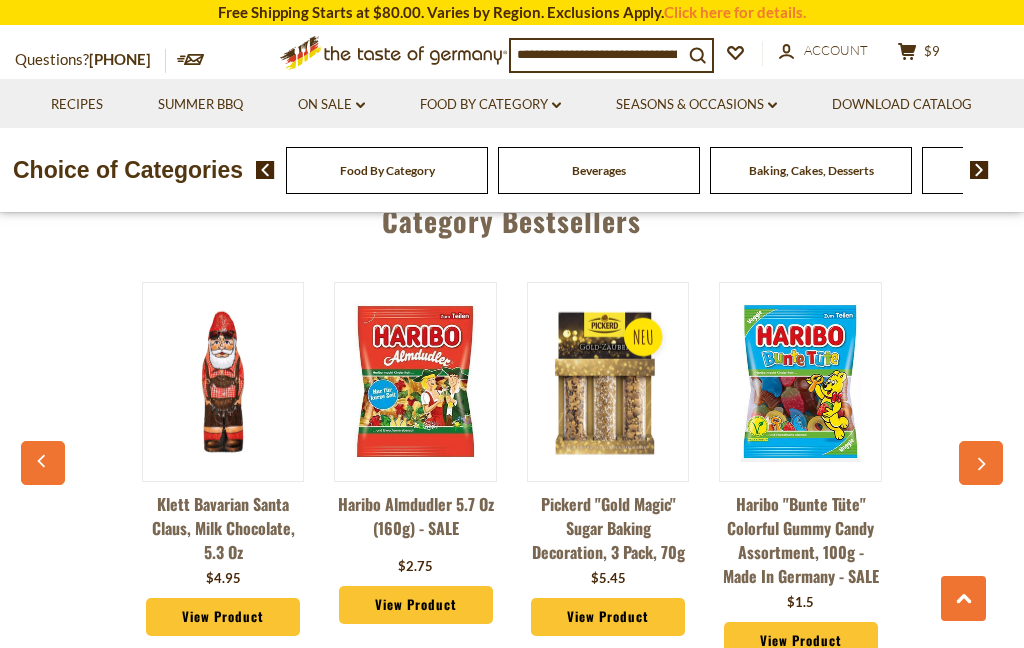 click at bounding box center [981, 463] 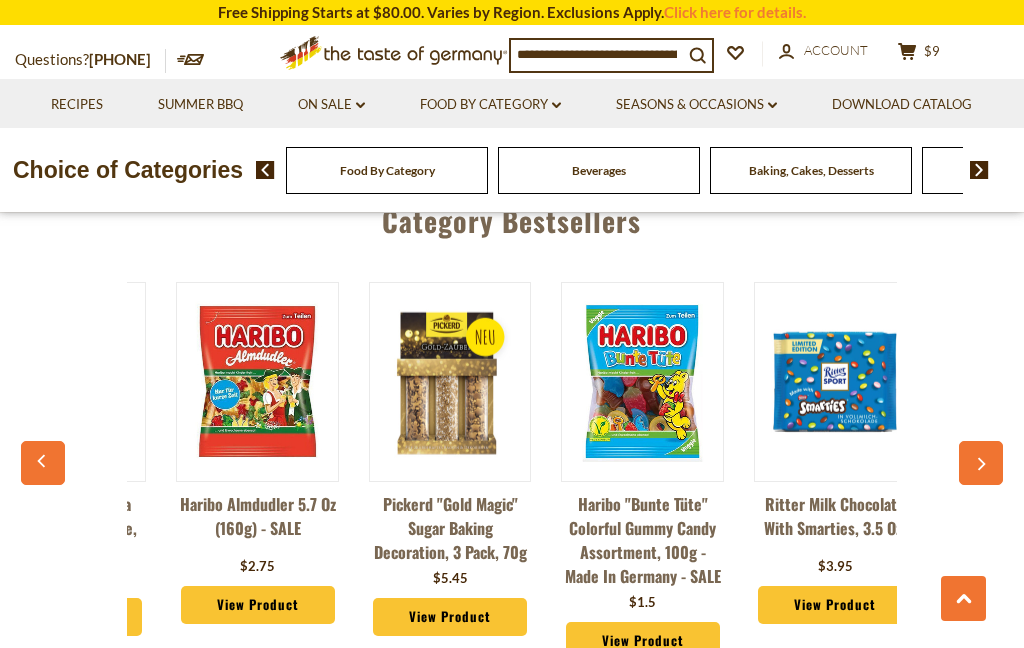 scroll, scrollTop: 0, scrollLeft: 193, axis: horizontal 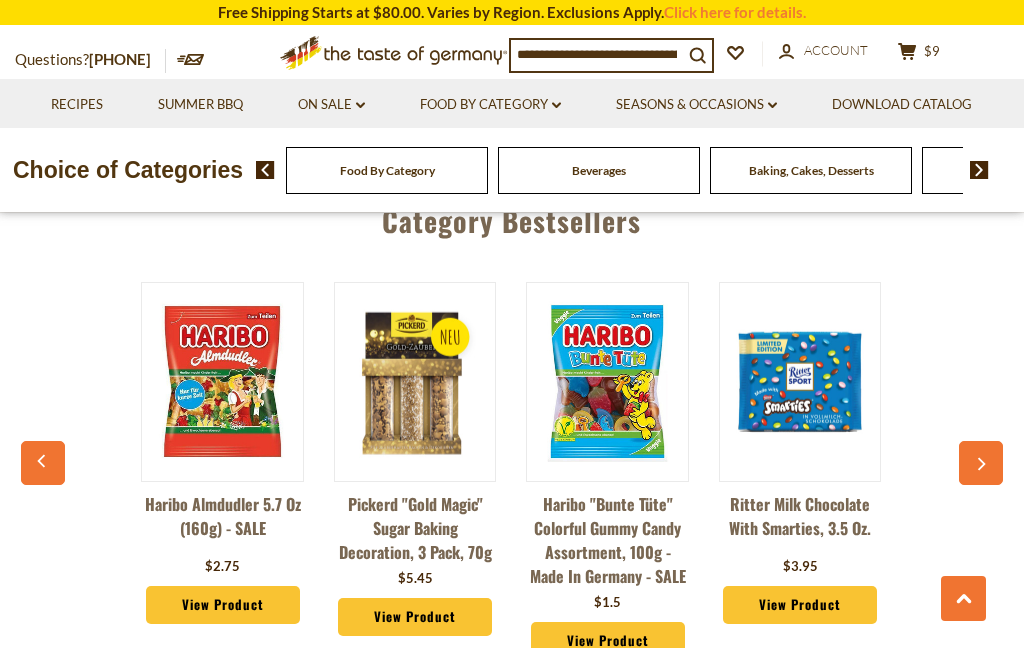 click 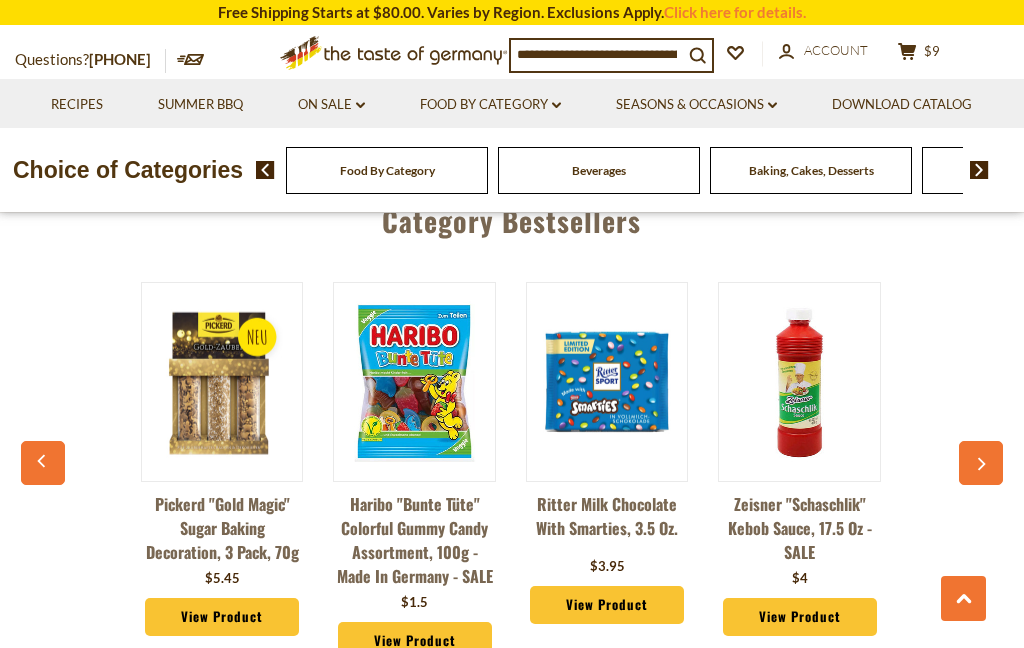click 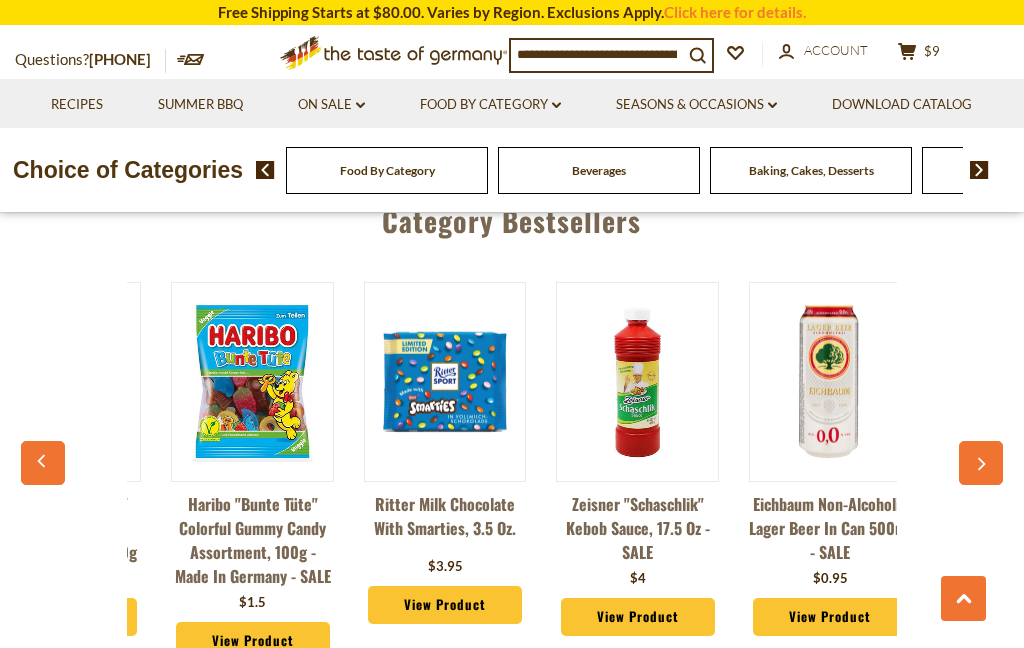scroll, scrollTop: 0, scrollLeft: 579, axis: horizontal 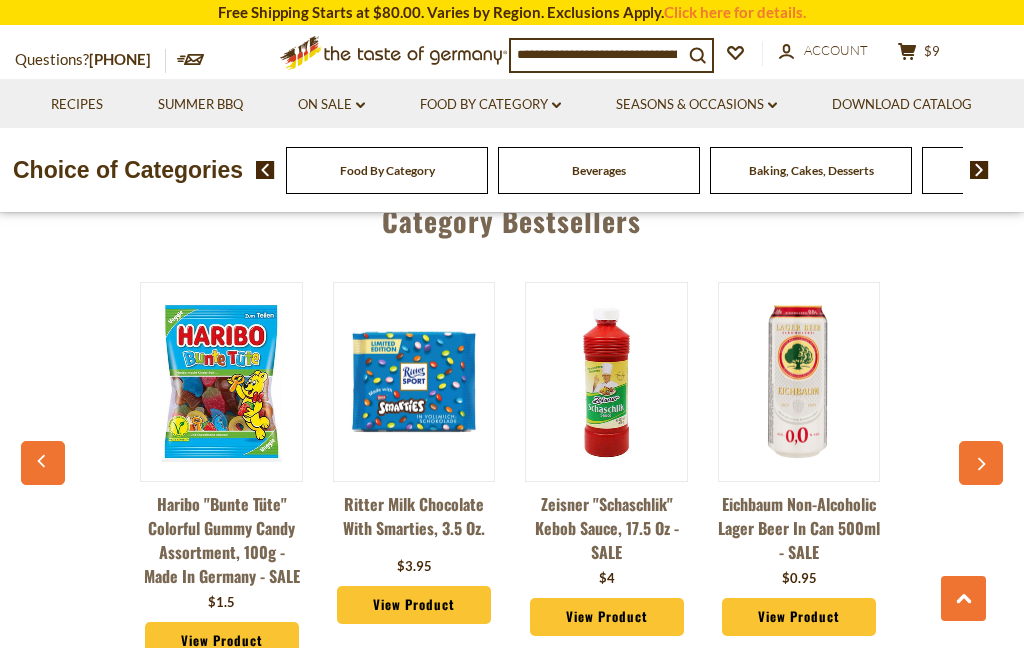 click at bounding box center [981, 463] 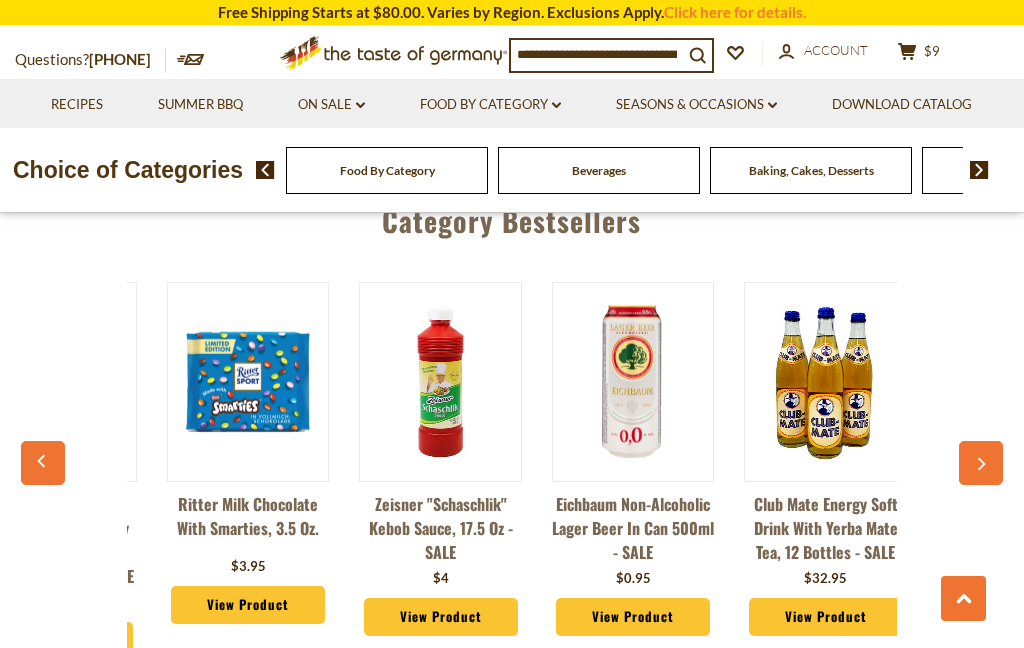 scroll, scrollTop: 0, scrollLeft: 772, axis: horizontal 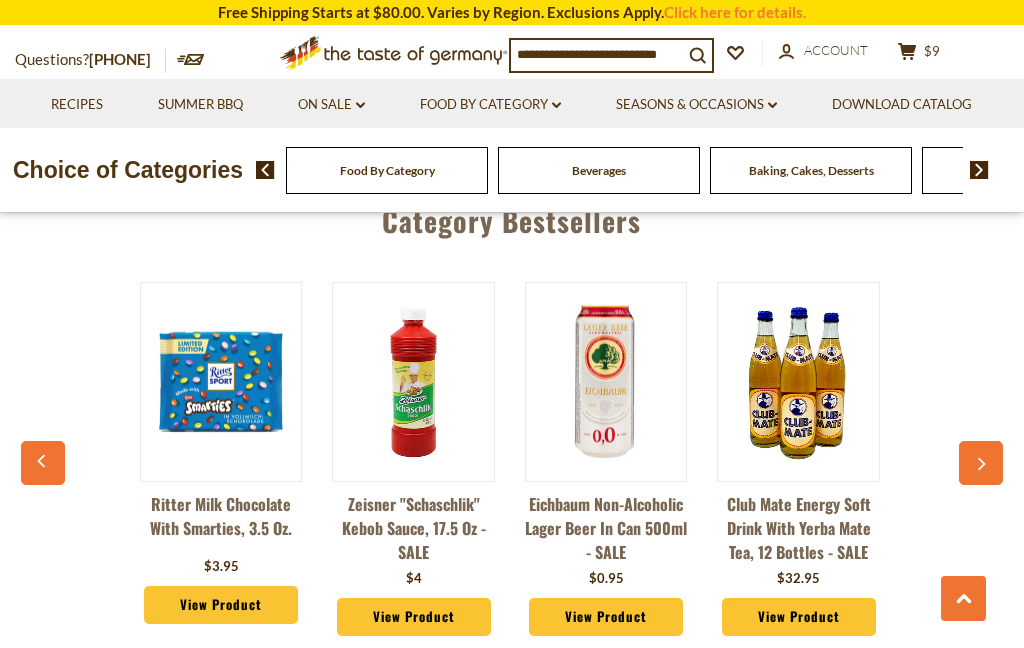 click at bounding box center [981, 463] 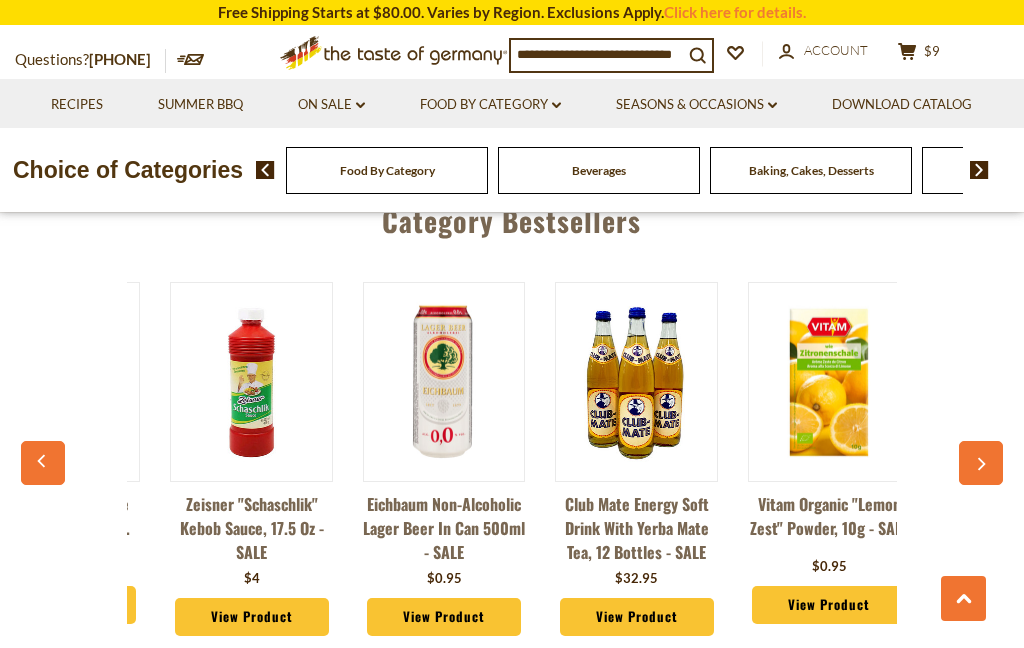 scroll, scrollTop: 0, scrollLeft: 965, axis: horizontal 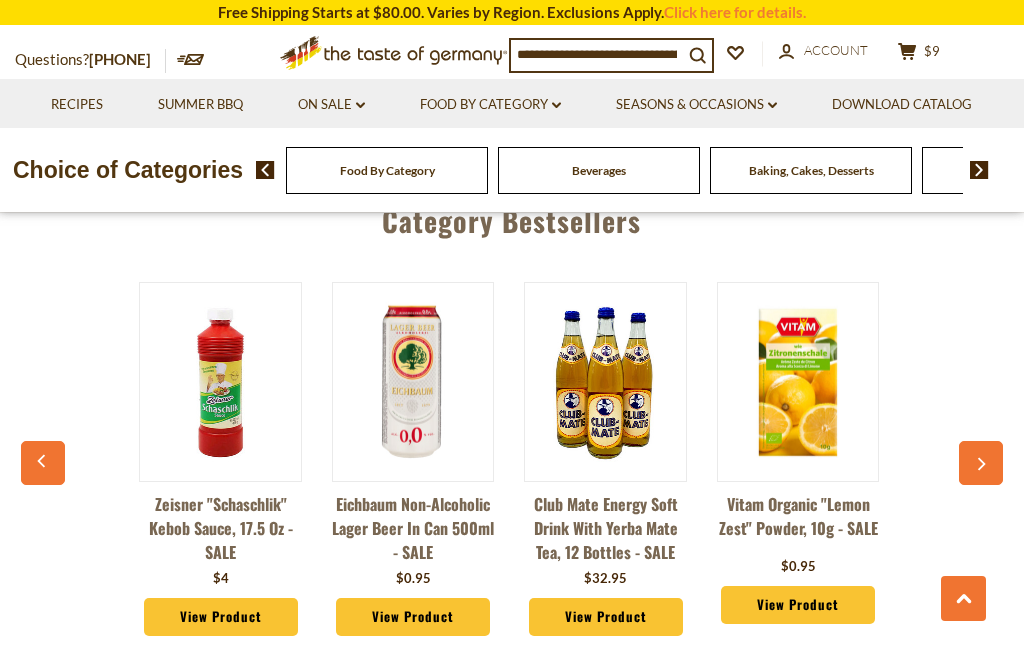 click 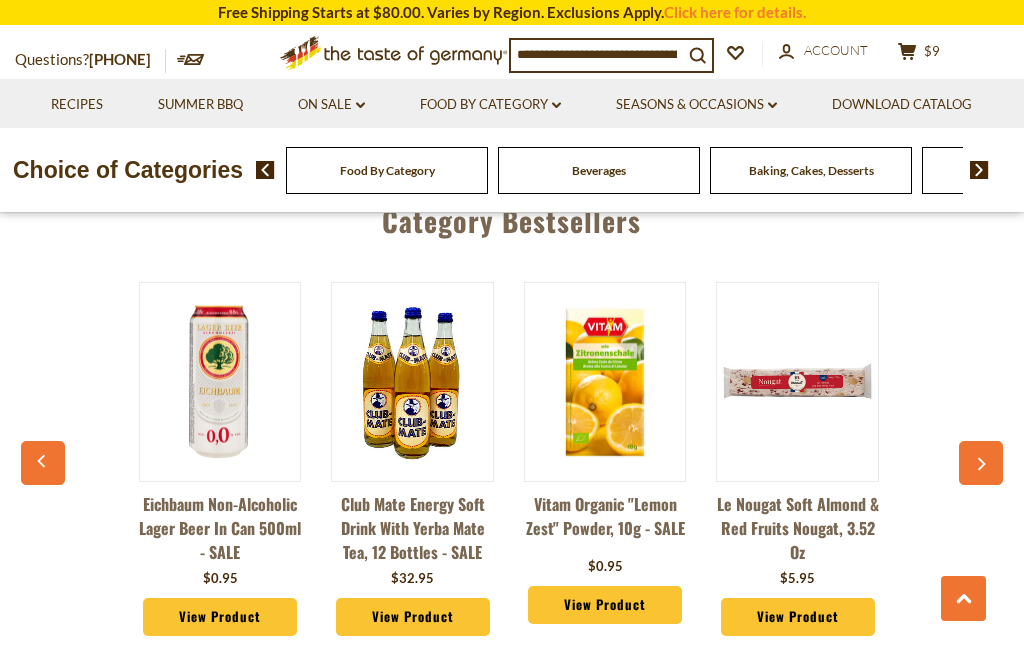 click 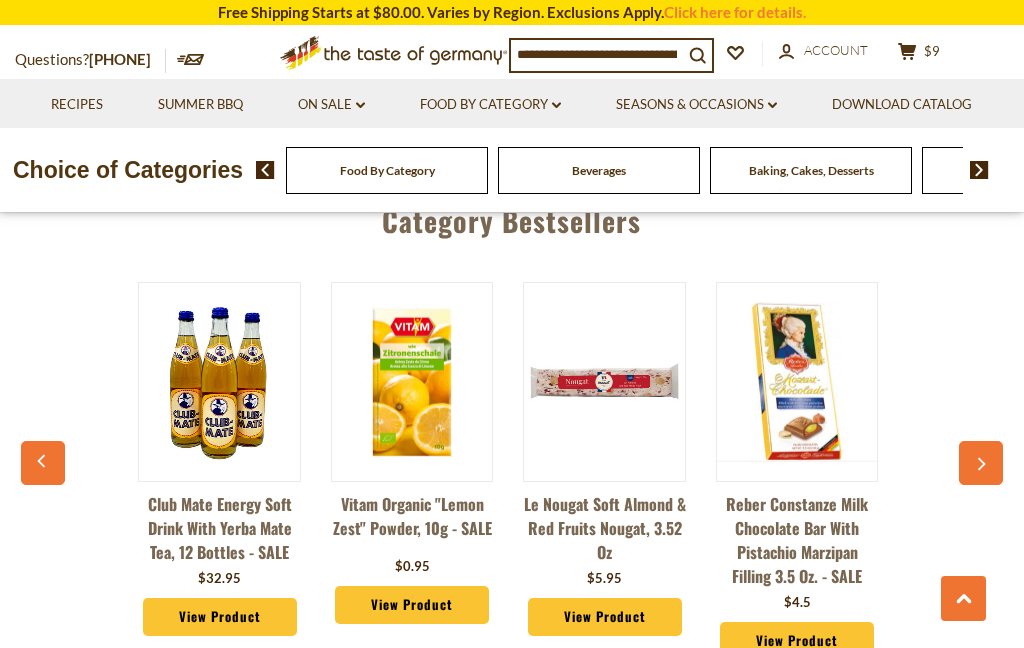 click 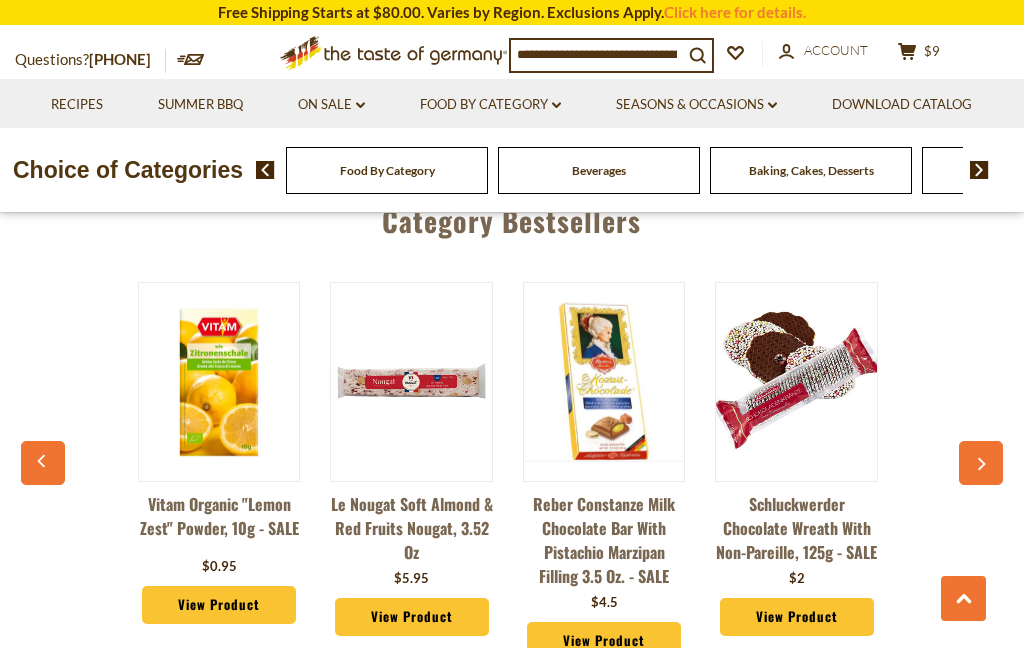 click 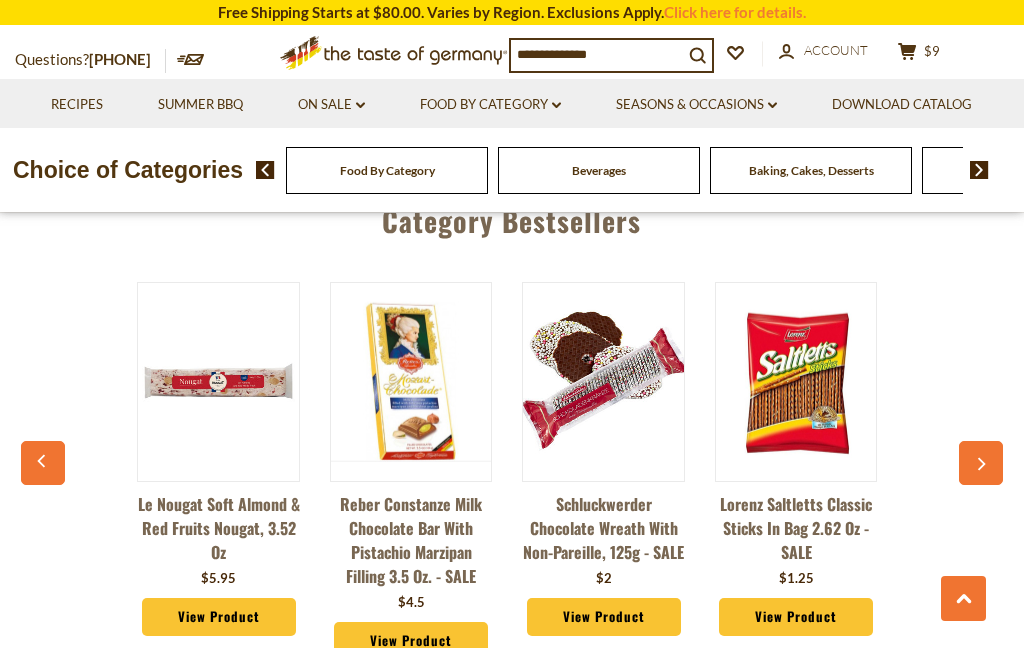 click 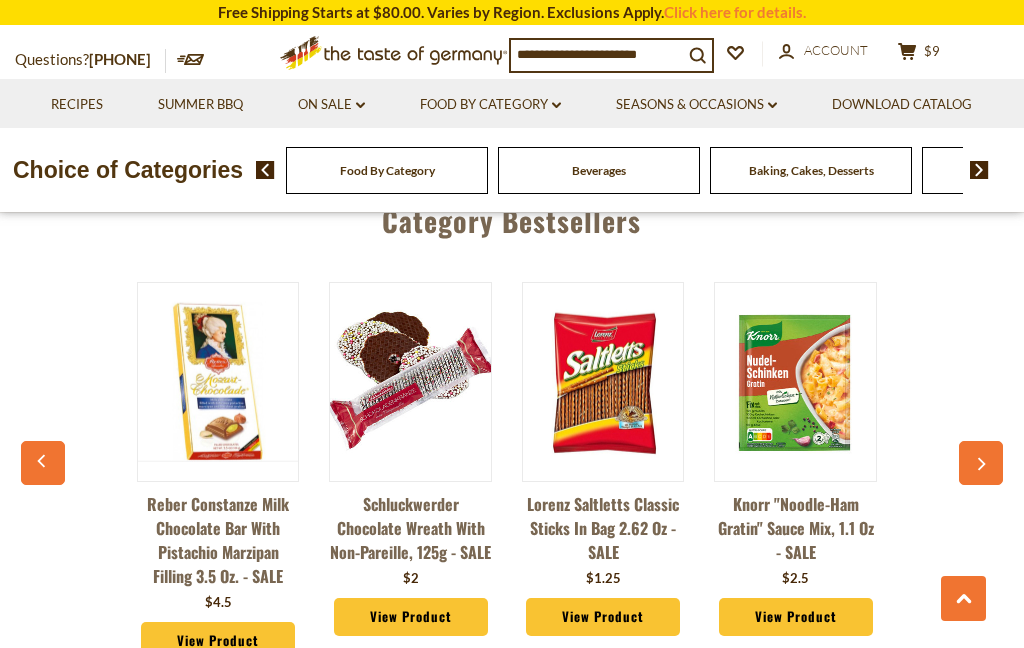 click 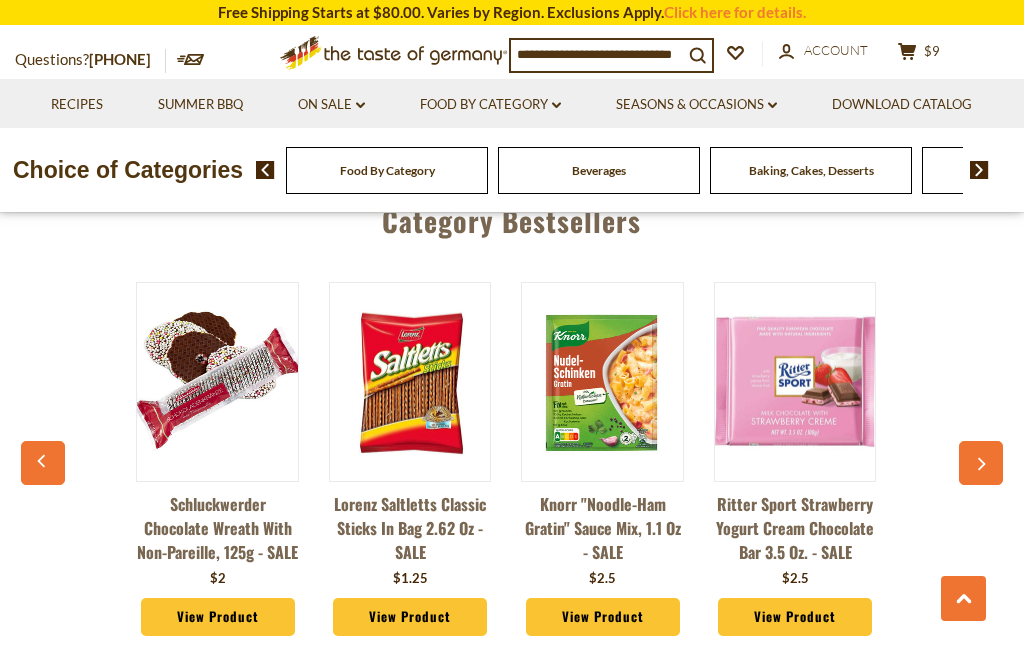 click 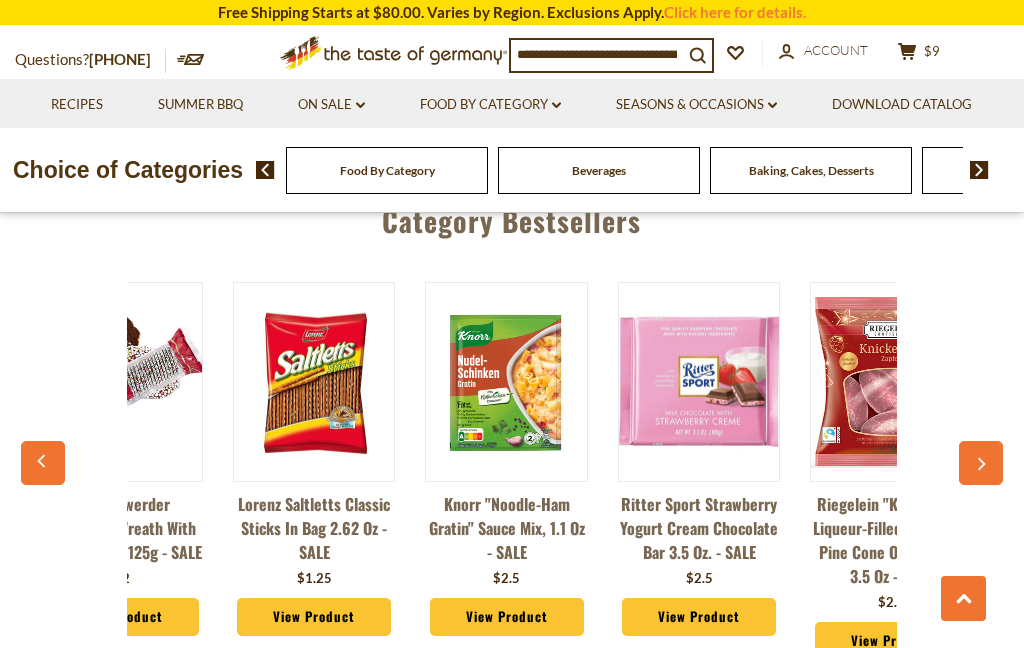 scroll, scrollTop: 0, scrollLeft: 2310, axis: horizontal 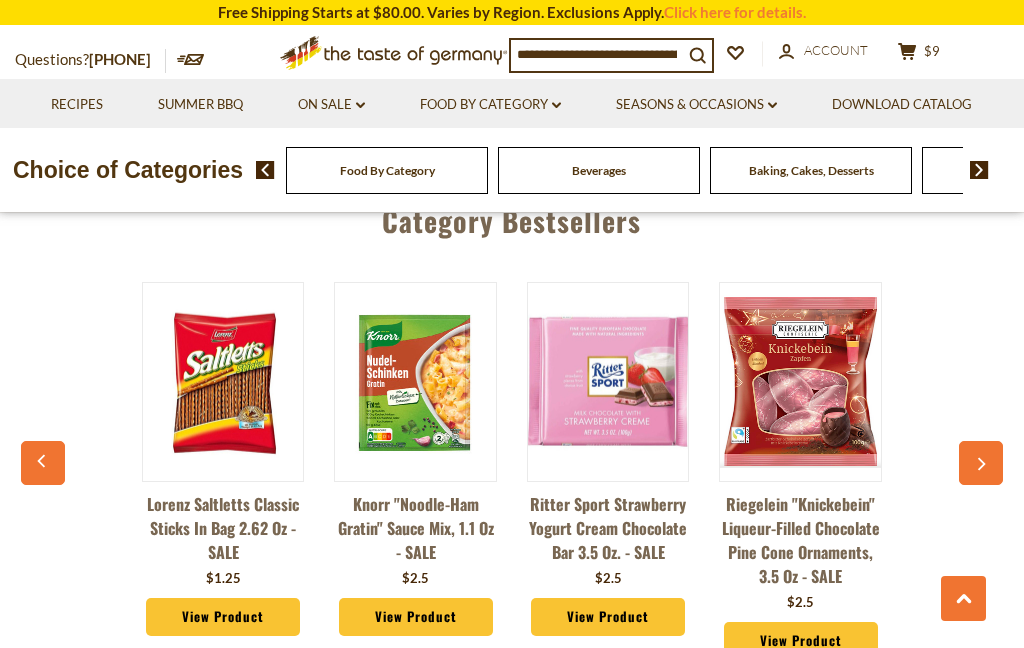 click 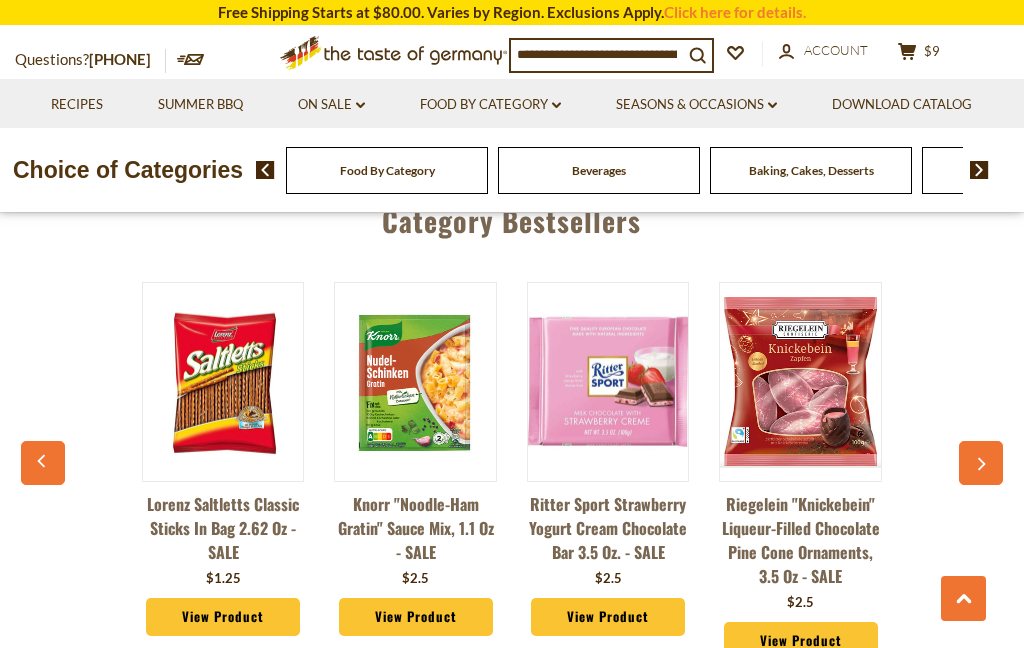 click 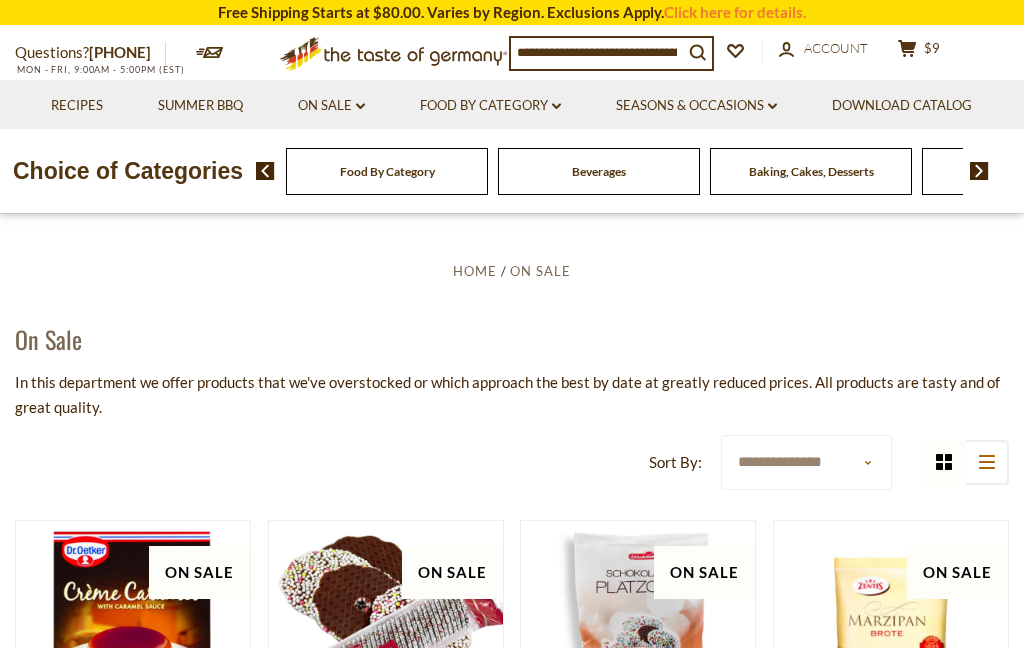 scroll, scrollTop: 0, scrollLeft: 0, axis: both 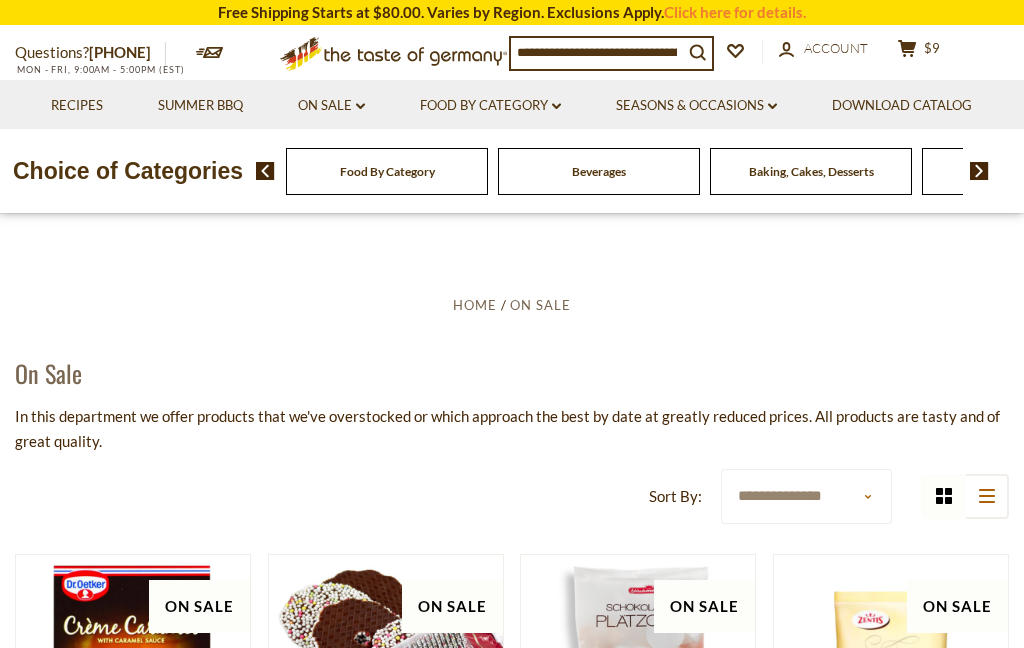 click on "On Sale
dropdown_arrow" at bounding box center (331, 106) 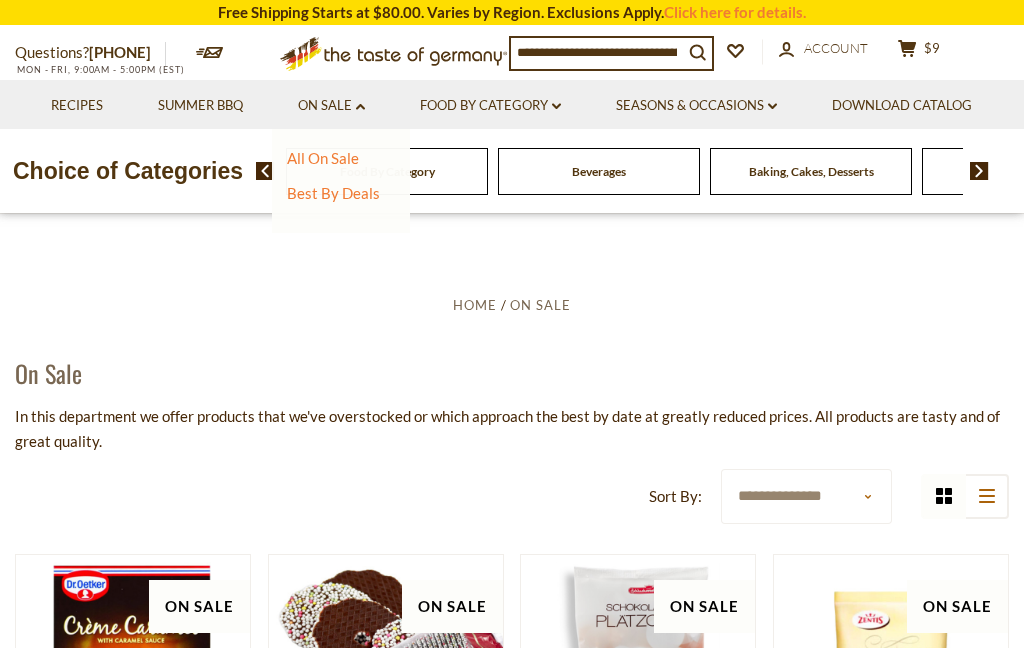 click on "All On Sale" at bounding box center (323, 158) 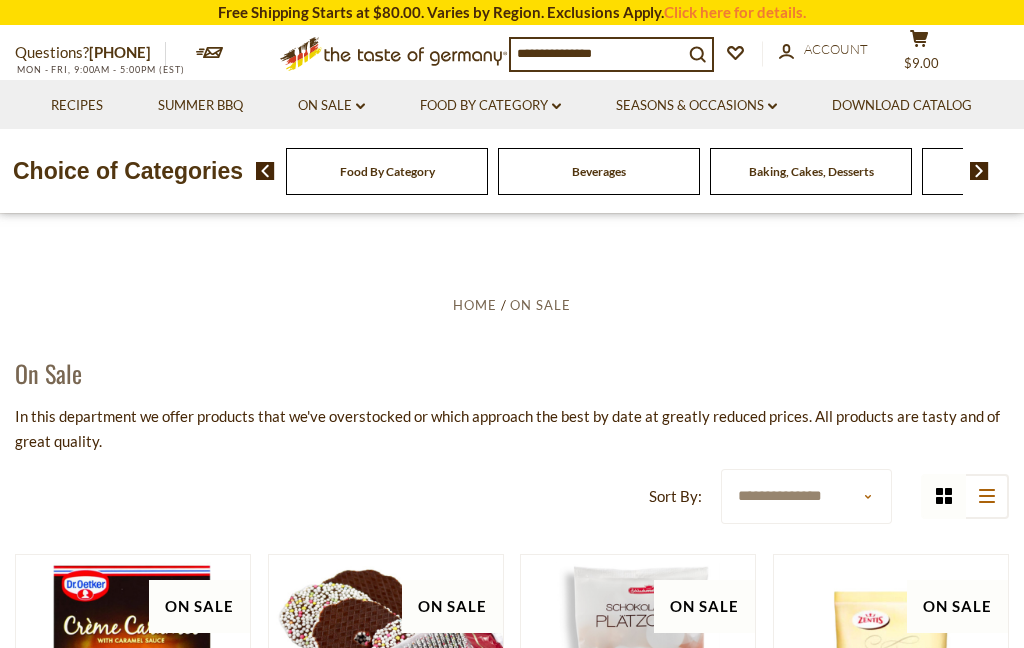 scroll, scrollTop: 0, scrollLeft: 0, axis: both 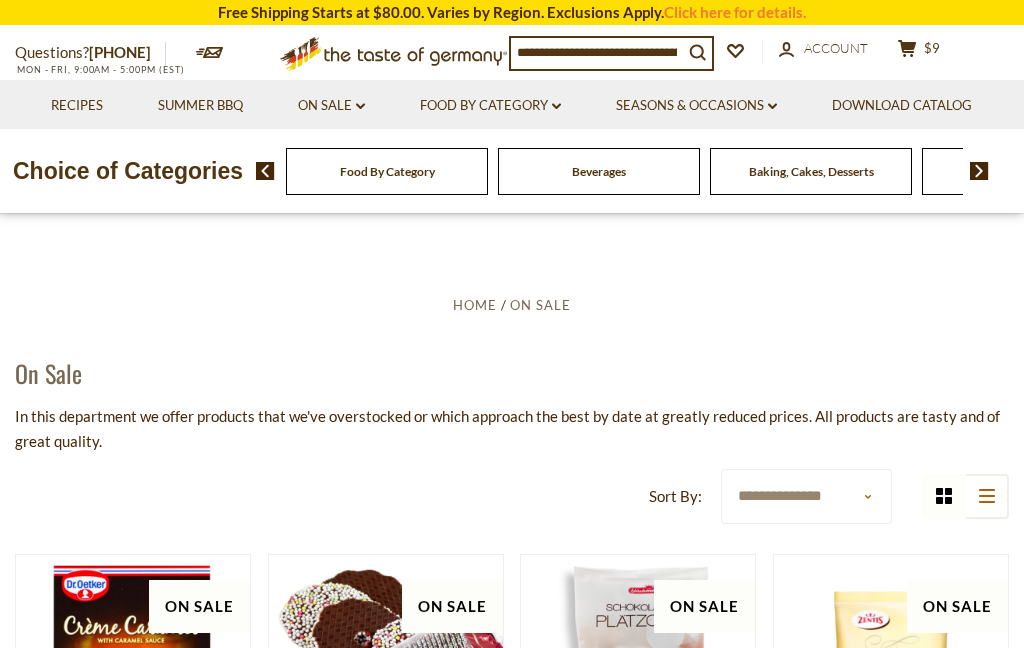 click on "dropdown_arrow" 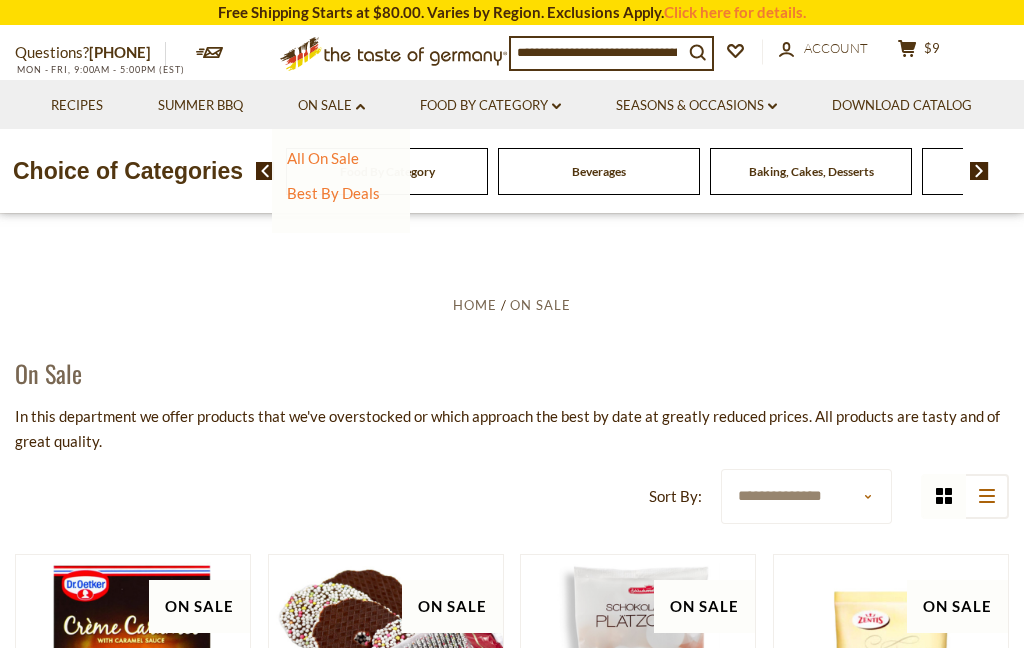 click on "Best By Deals" at bounding box center [333, 193] 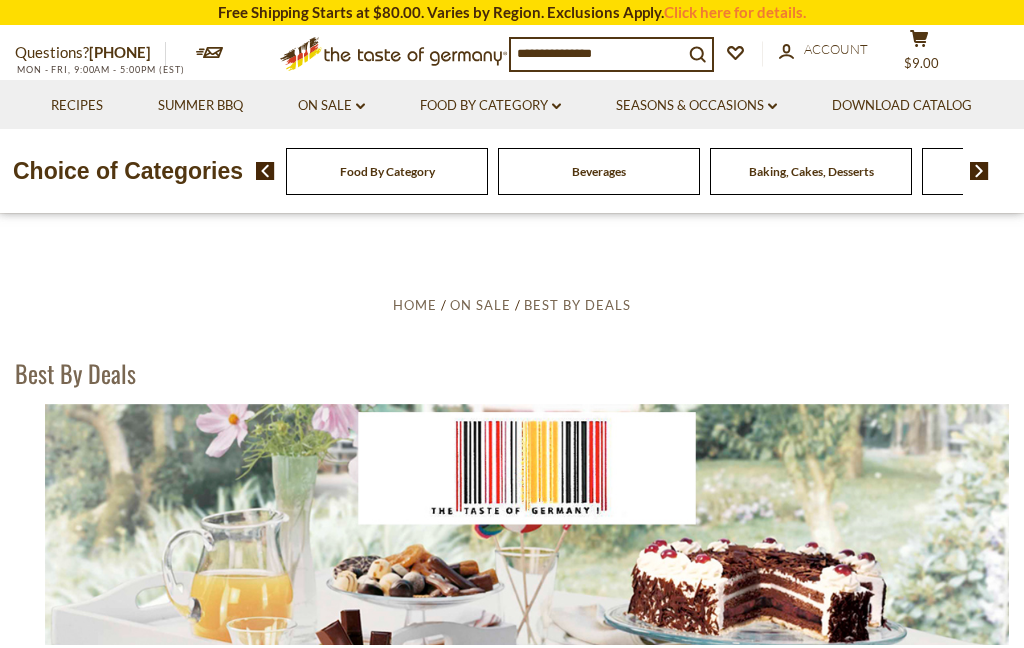 scroll, scrollTop: 0, scrollLeft: 0, axis: both 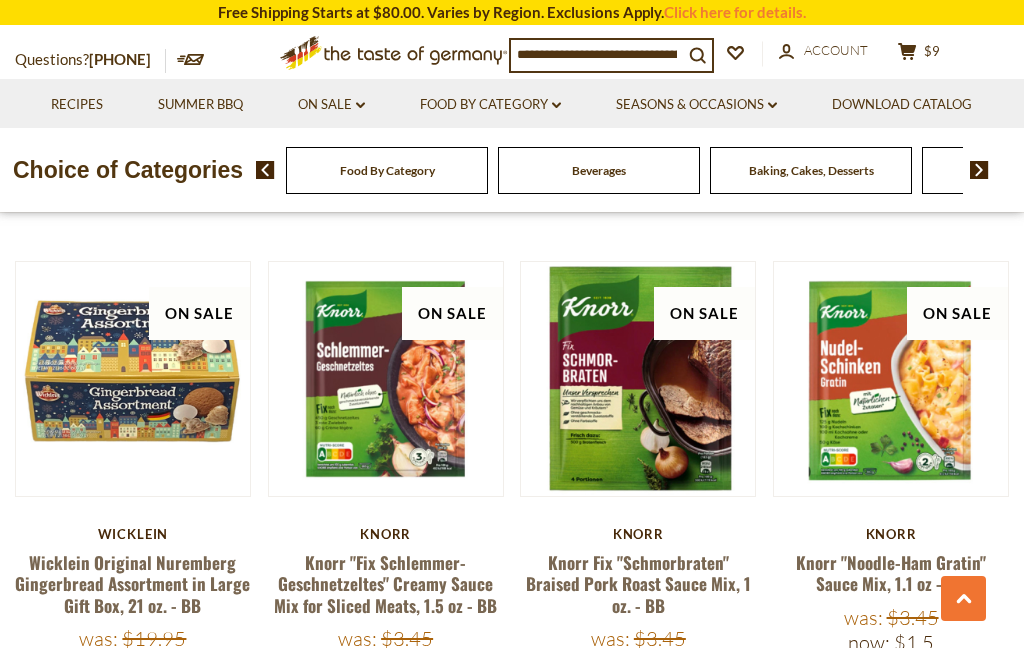 click on "Wicklein Original Nuremberg Gingerbread Assortment in Large Gift Box, 21 oz. - BB" at bounding box center (132, 584) 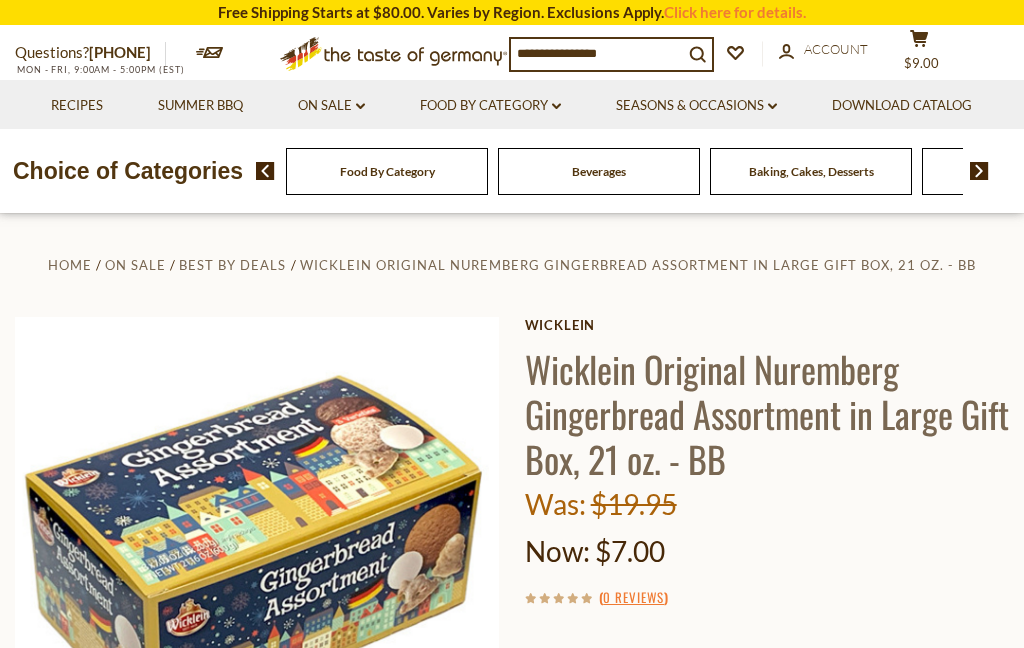 scroll, scrollTop: 0, scrollLeft: 0, axis: both 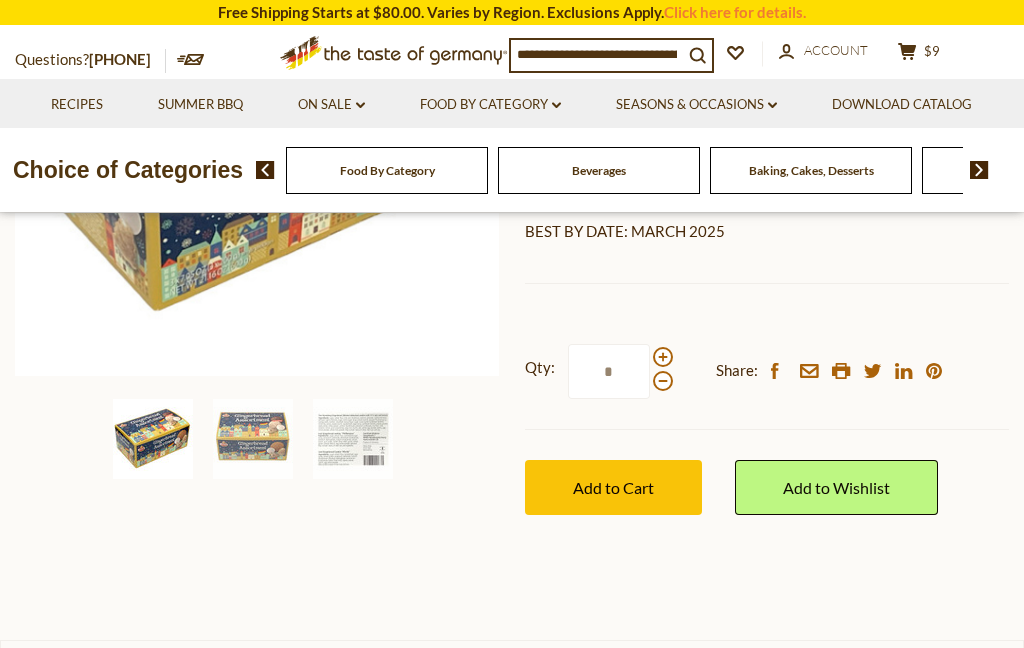 click at bounding box center (353, 439) 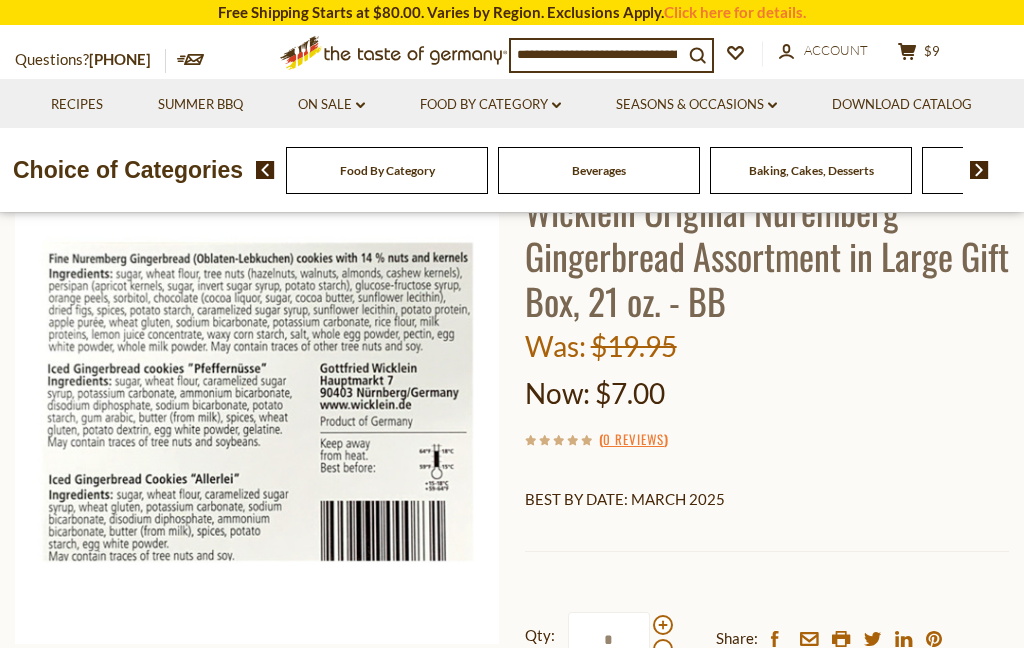 scroll, scrollTop: 168, scrollLeft: 0, axis: vertical 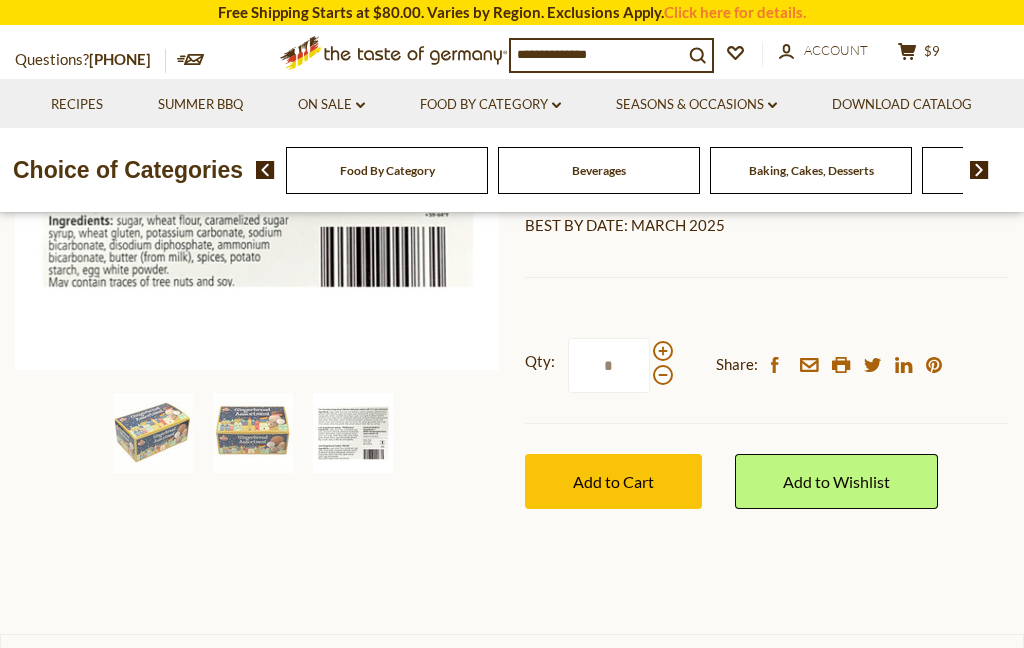 click at bounding box center (663, 351) 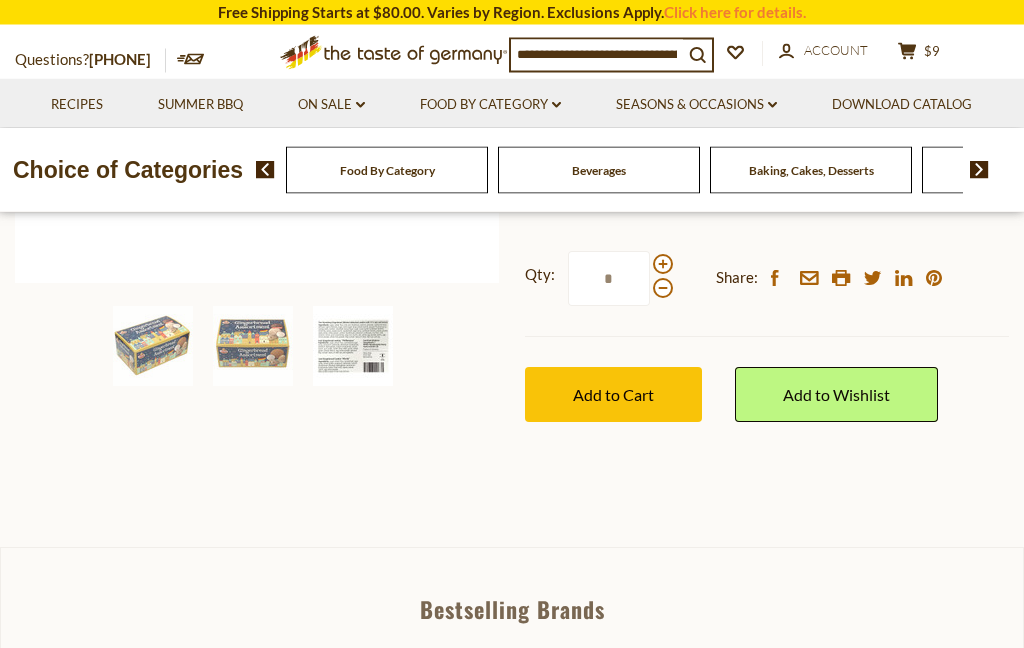 scroll, scrollTop: 519, scrollLeft: 0, axis: vertical 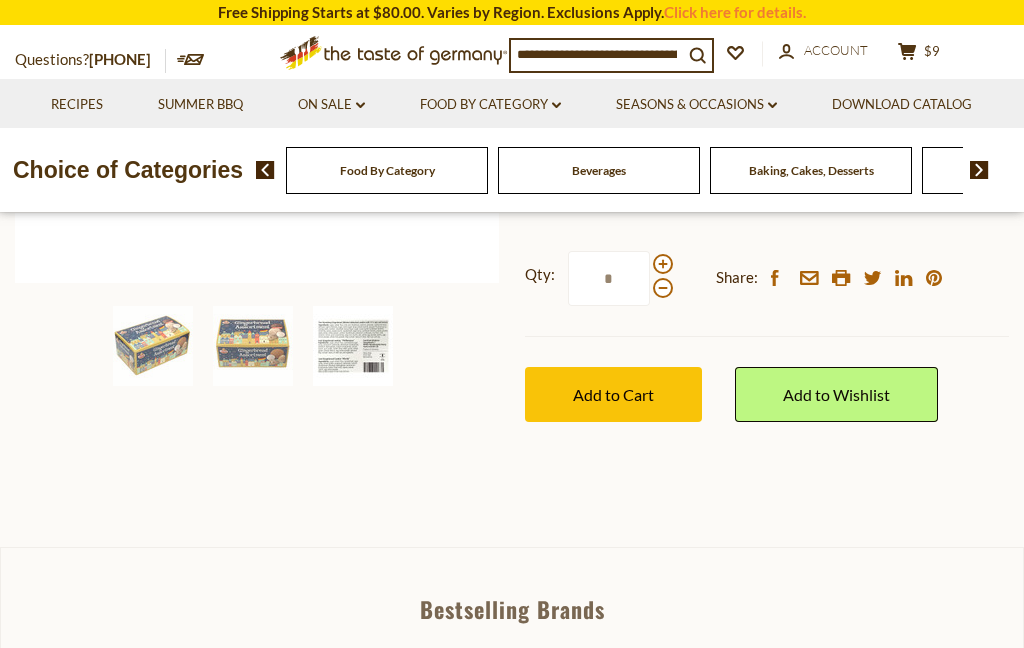 click on "Add to Cart" at bounding box center (613, 394) 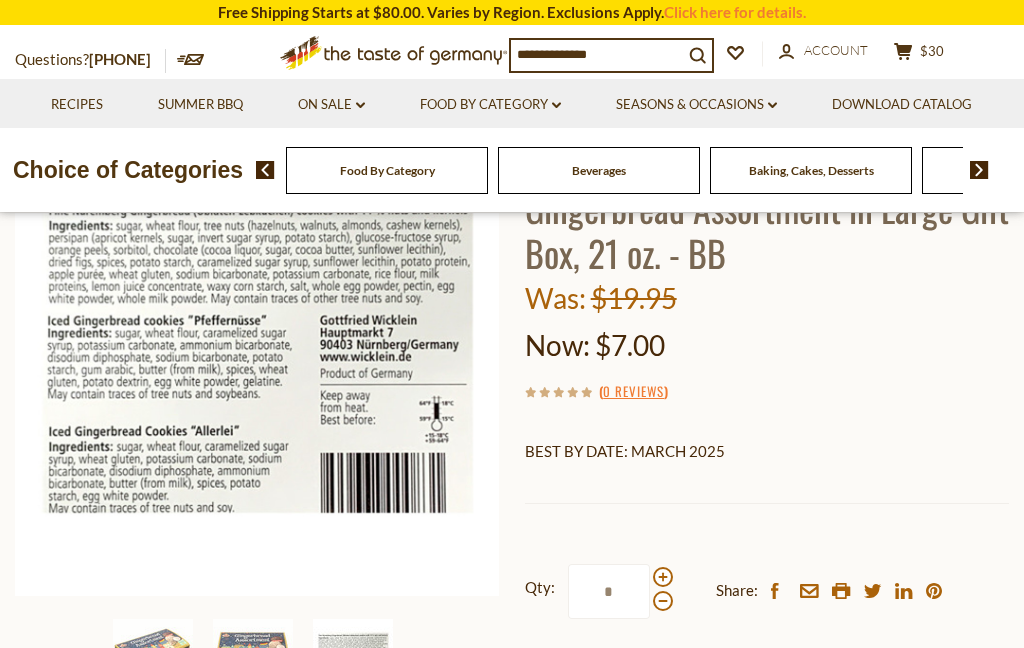 scroll, scrollTop: 0, scrollLeft: 0, axis: both 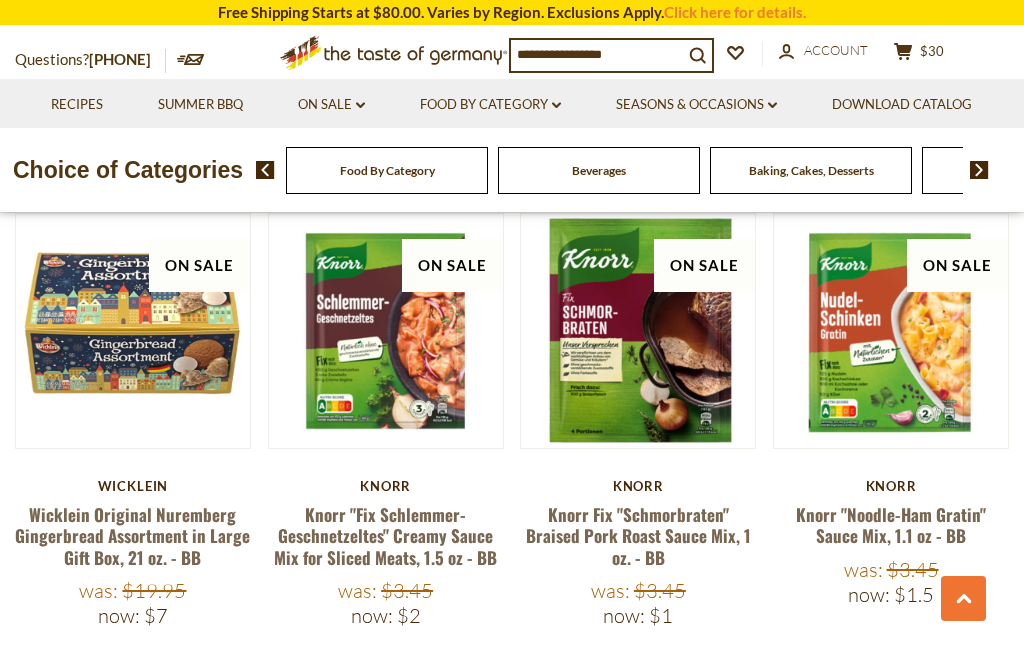 click on "Wicklein Original Nuremberg Gingerbread Assortment in Large Gift Box, 21 oz. - BB" at bounding box center (132, 536) 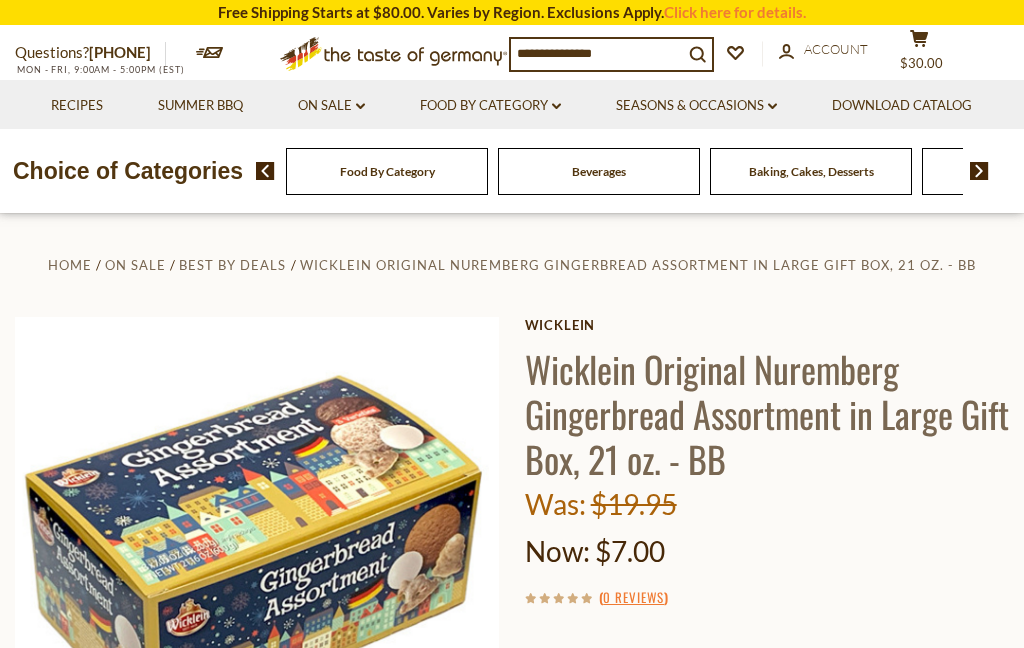 scroll, scrollTop: 0, scrollLeft: 0, axis: both 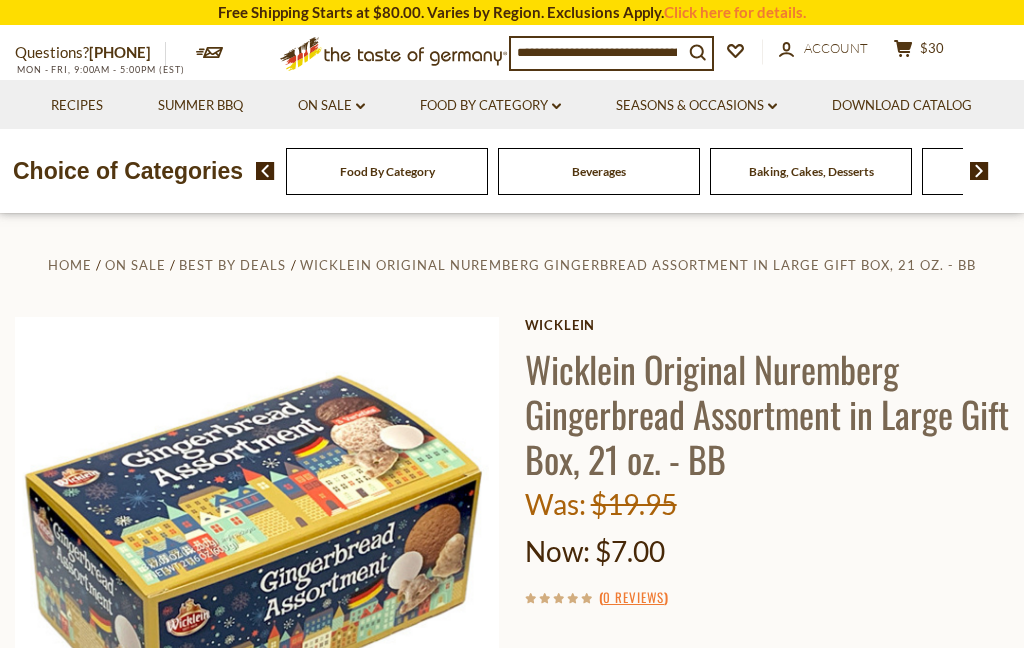 click on "cart
$30" at bounding box center [919, 51] 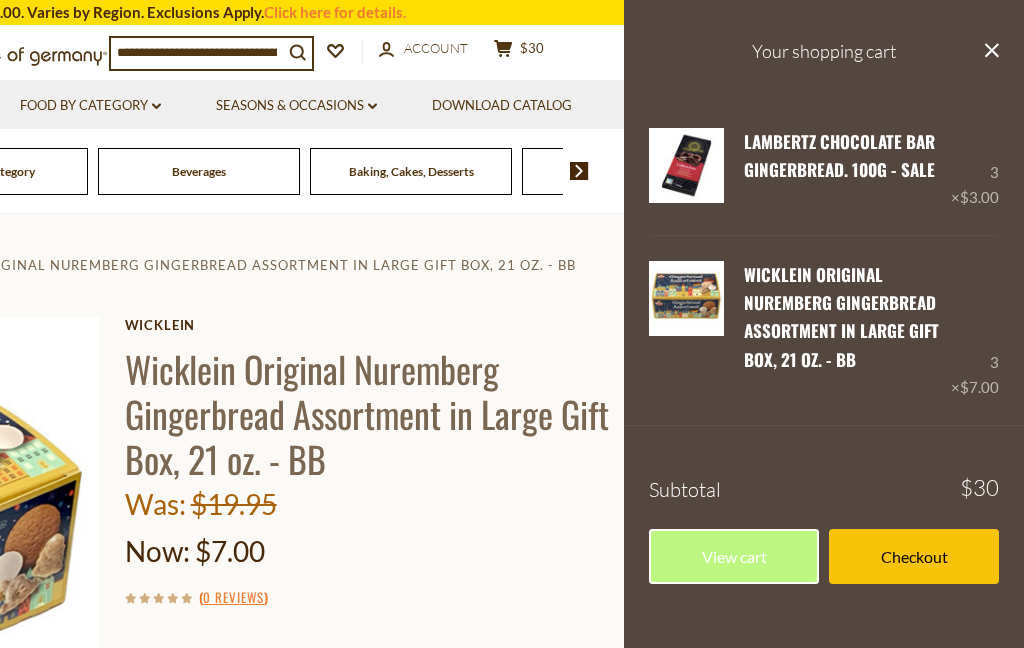 click on "Remove" at bounding box center (824, 199) 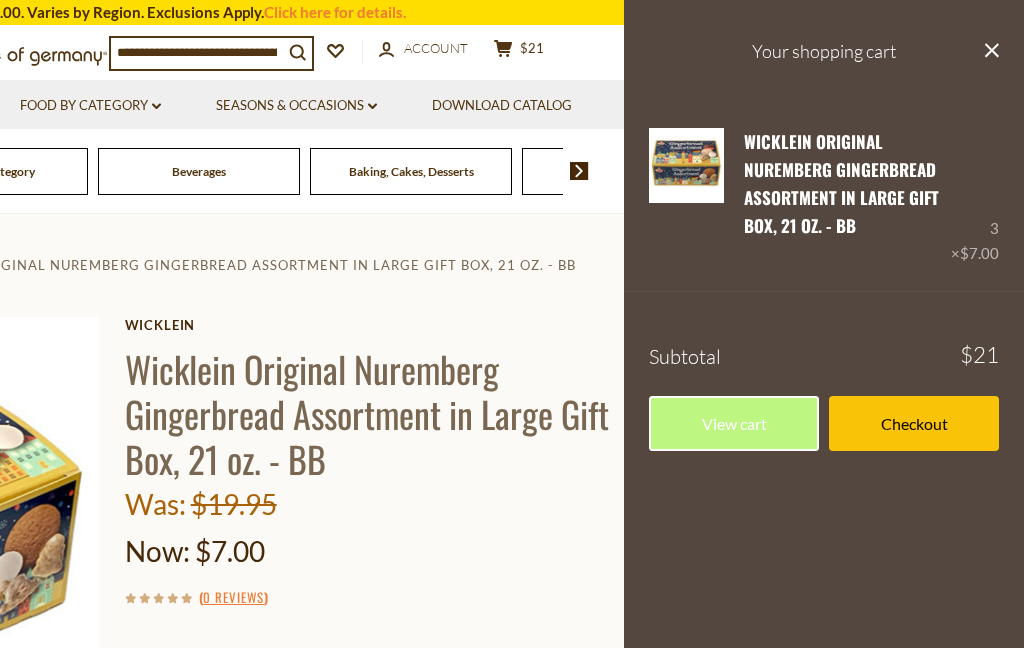 click on "Edit" at bounding box center [761, 256] 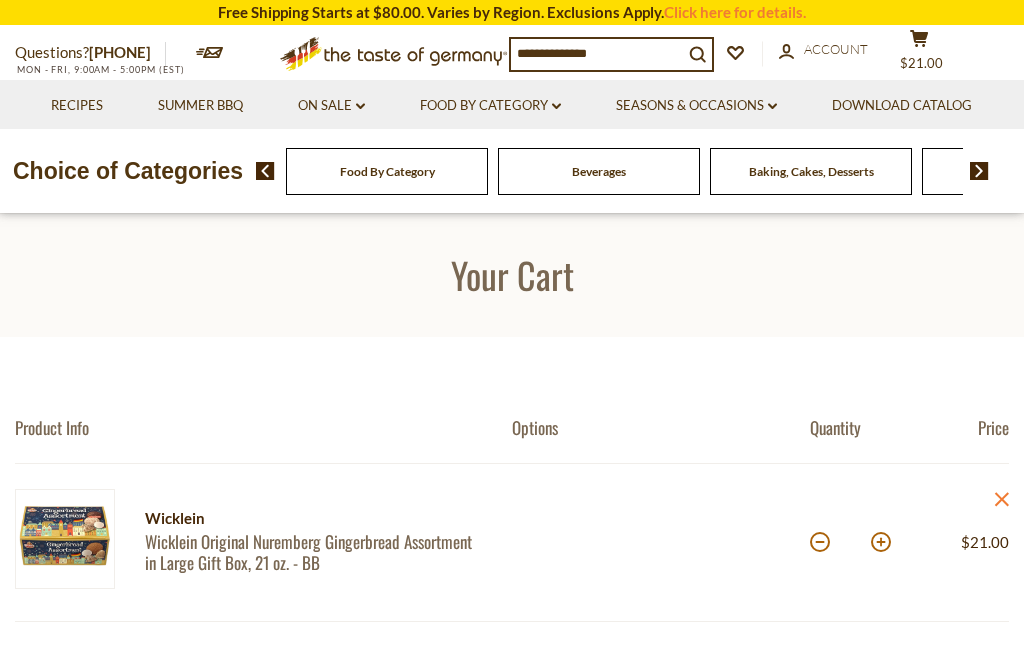 scroll, scrollTop: 0, scrollLeft: 0, axis: both 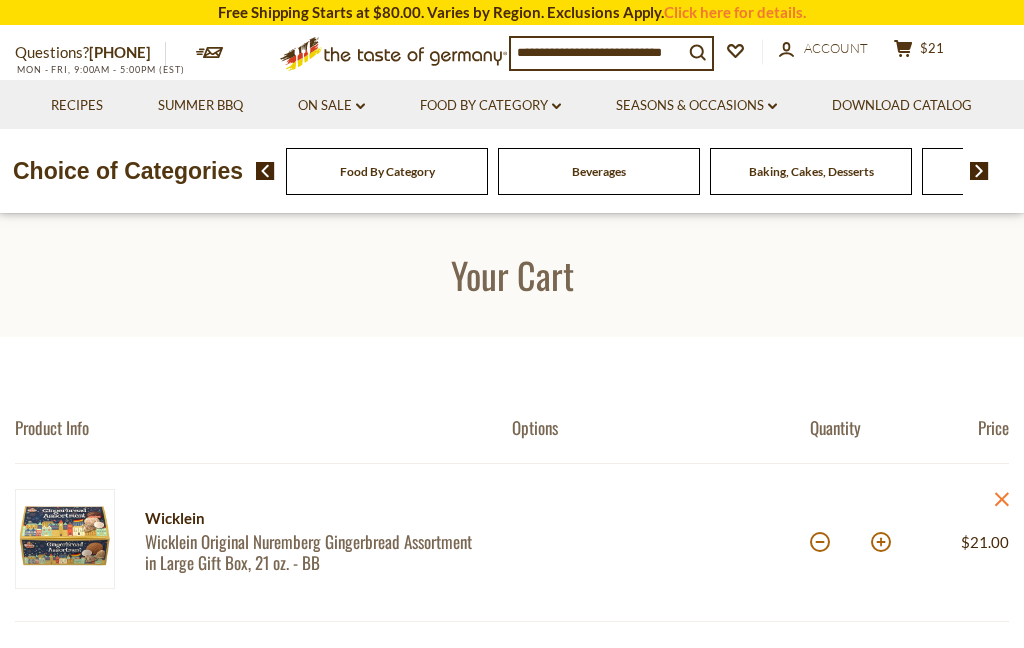 click on "$21" at bounding box center (932, 48) 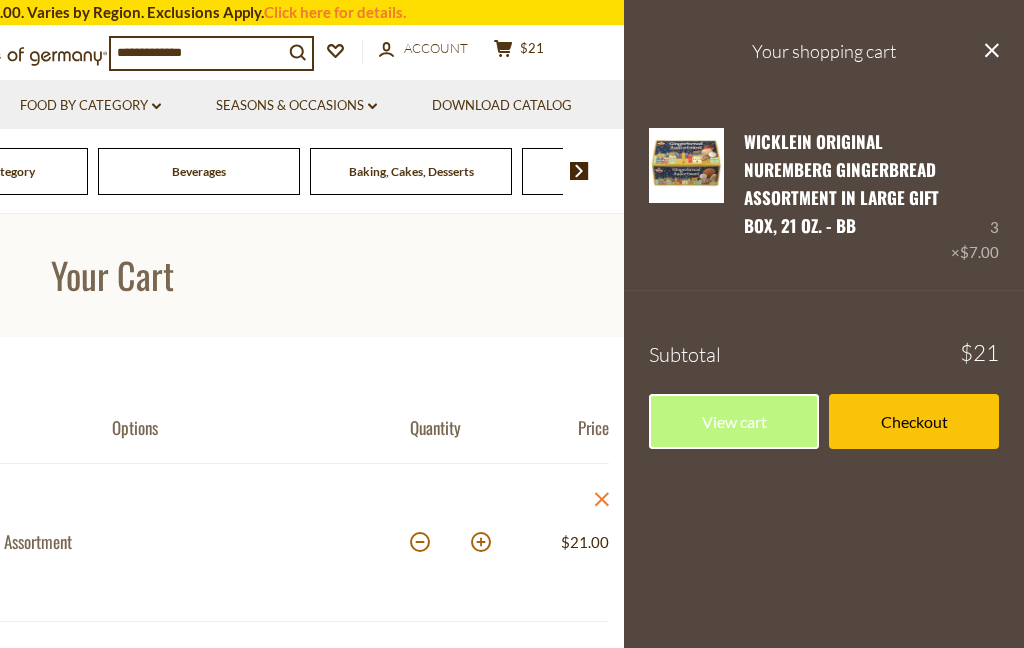 click on "Remove" at bounding box center [819, 255] 